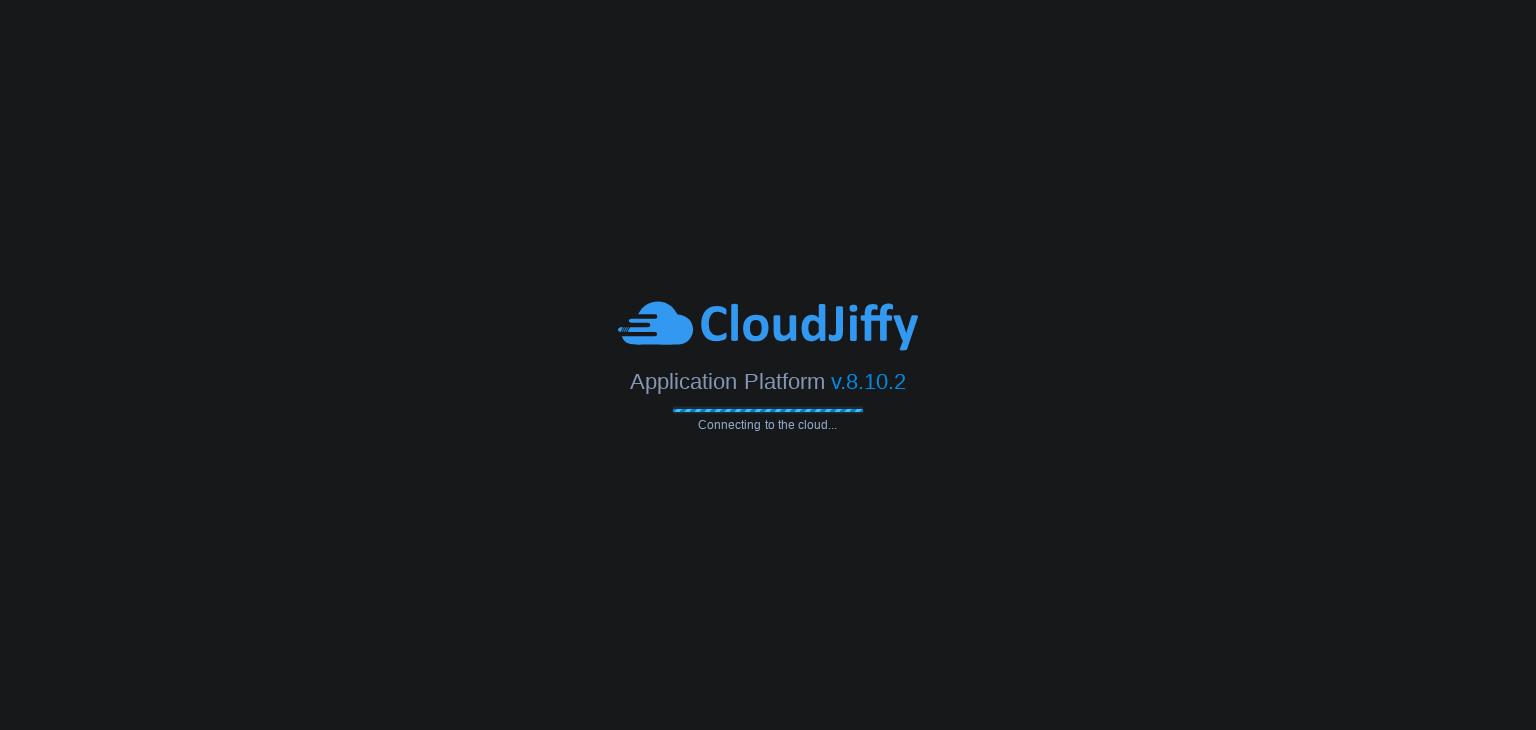 scroll, scrollTop: 0, scrollLeft: 0, axis: both 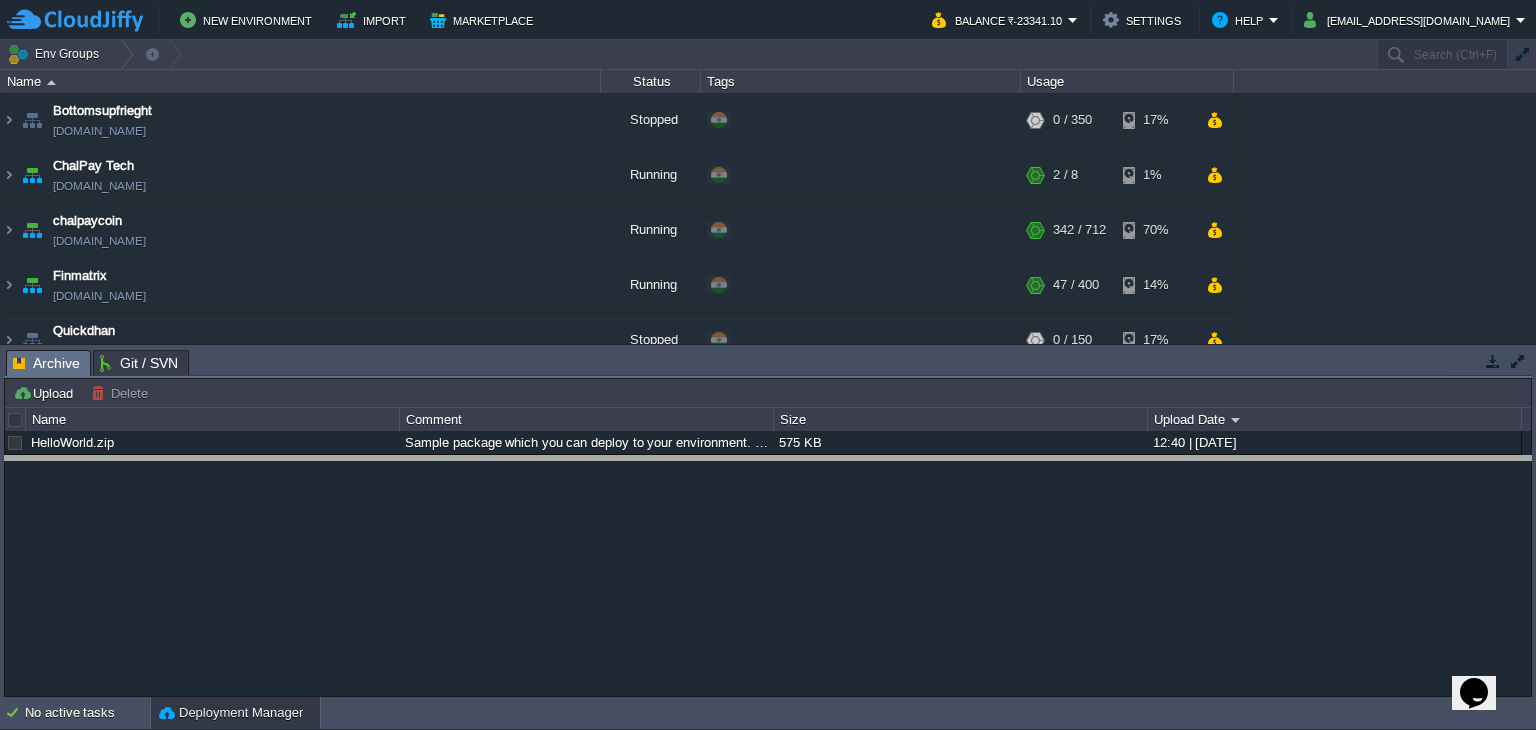 drag, startPoint x: 551, startPoint y: 367, endPoint x: 544, endPoint y: 473, distance: 106.23088 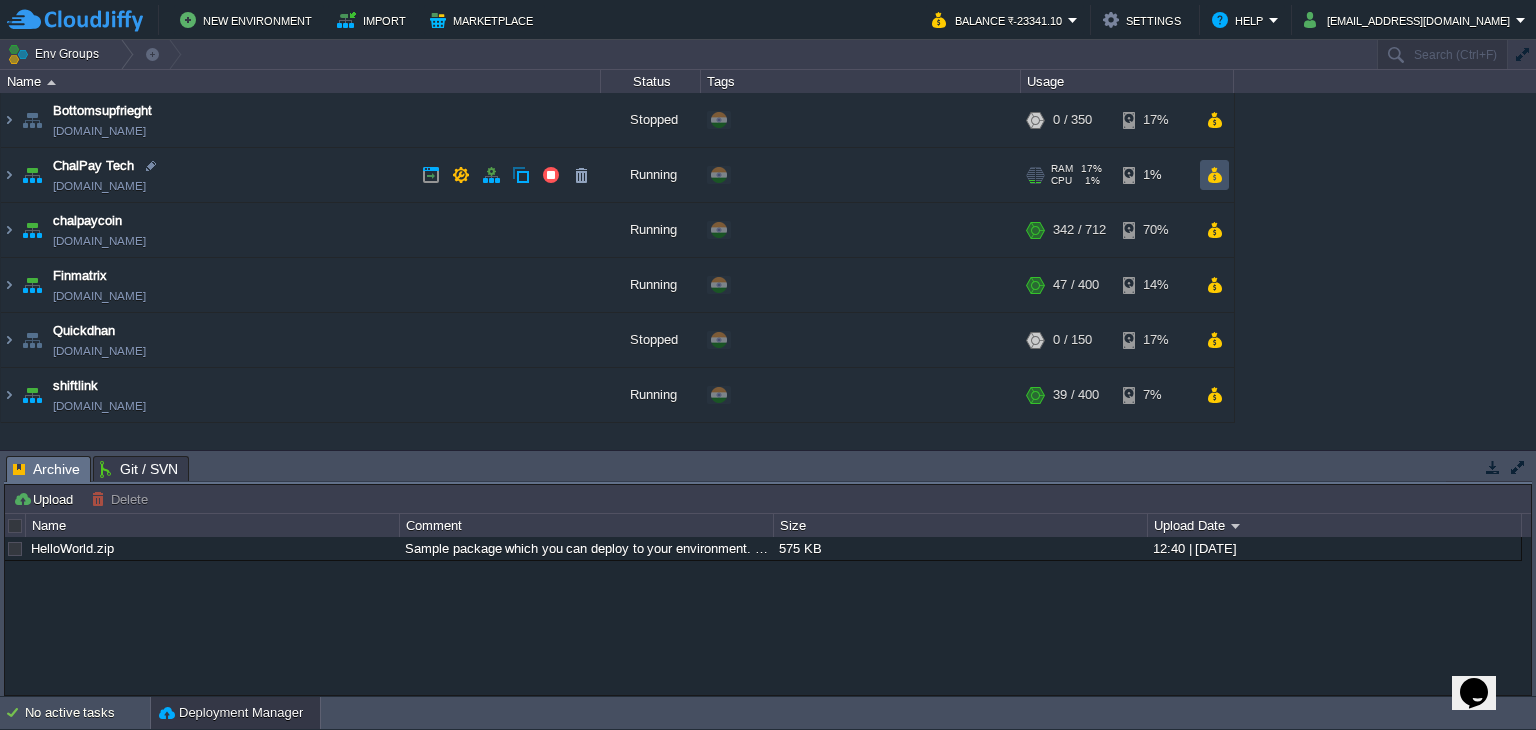 click at bounding box center [1214, 175] 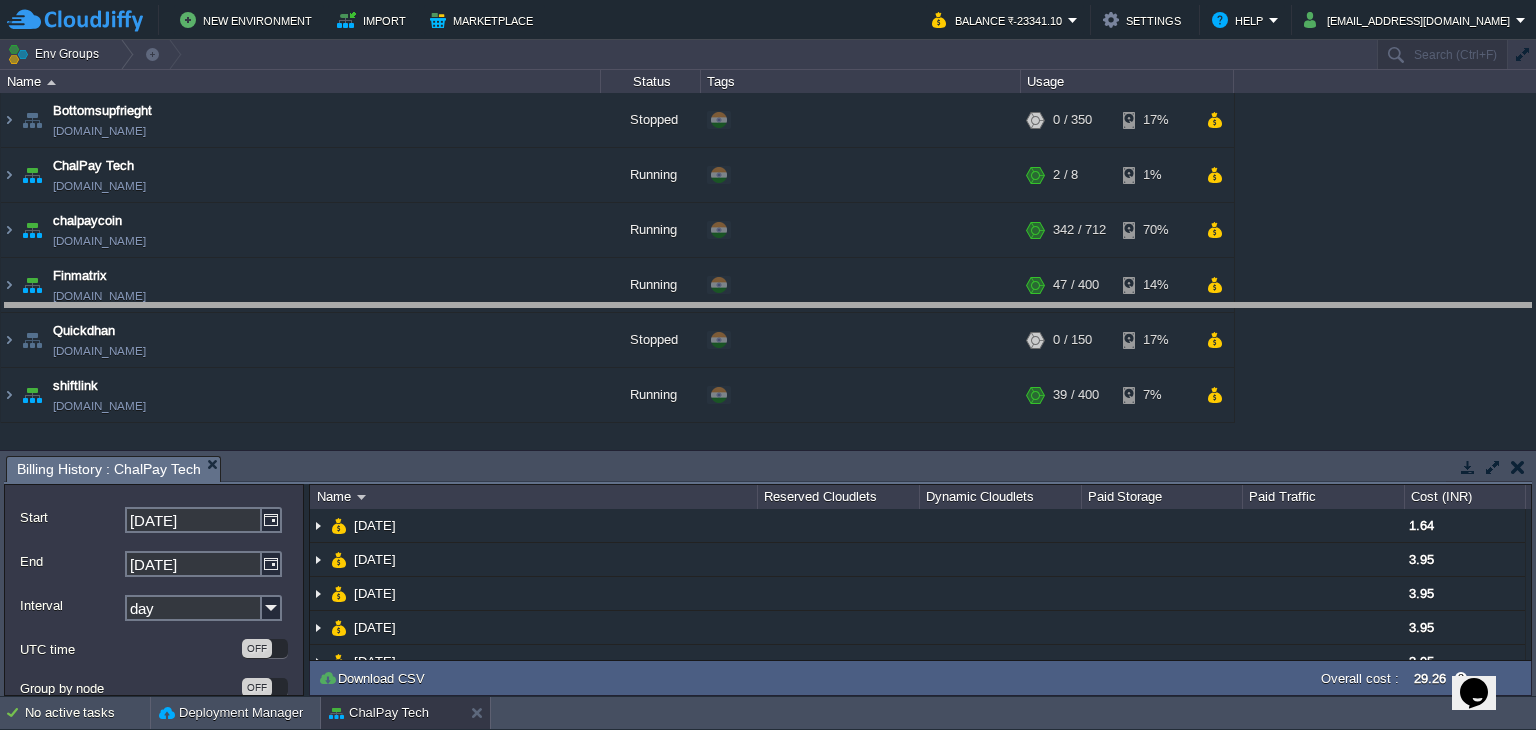 drag, startPoint x: 631, startPoint y: 470, endPoint x: 695, endPoint y: 209, distance: 268.7322 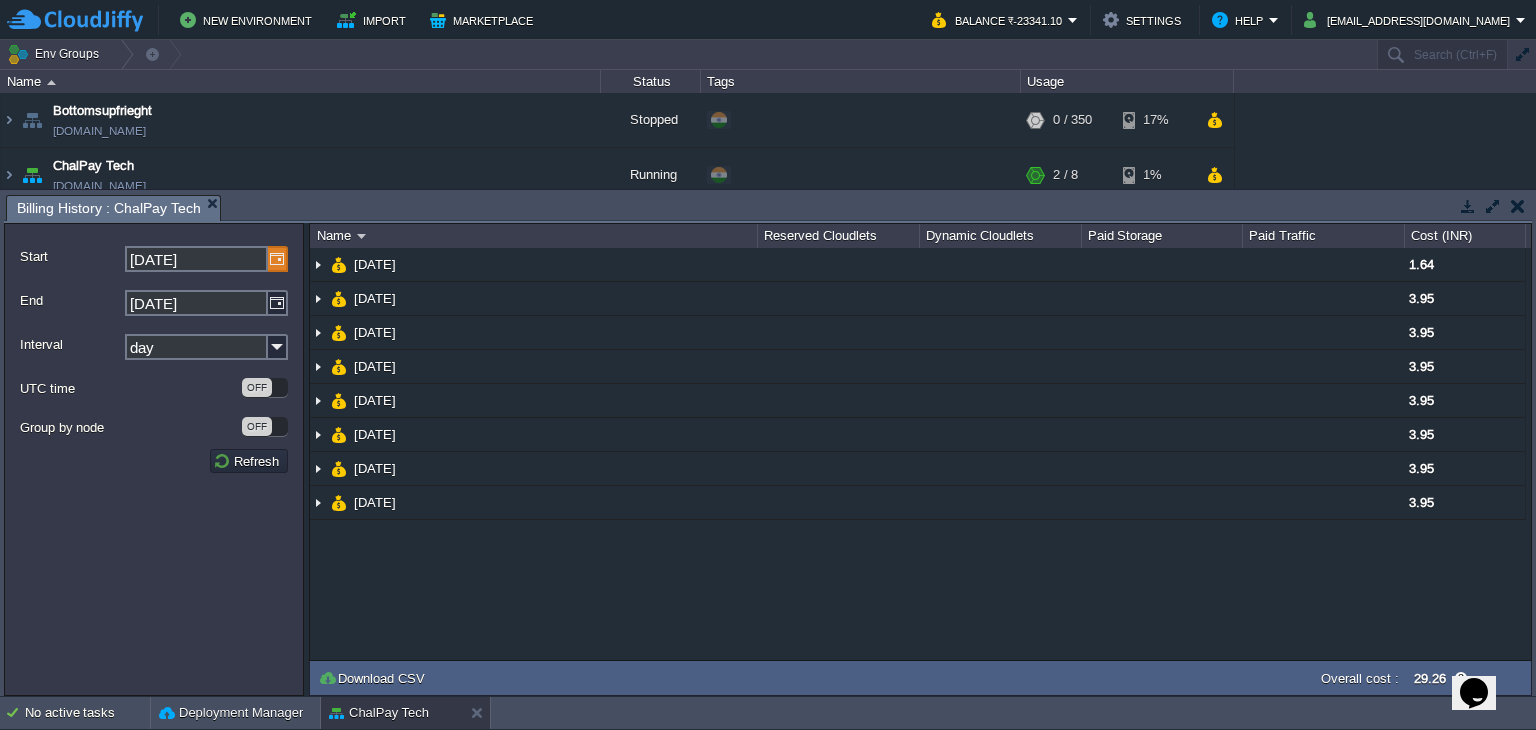 click at bounding box center (278, 259) 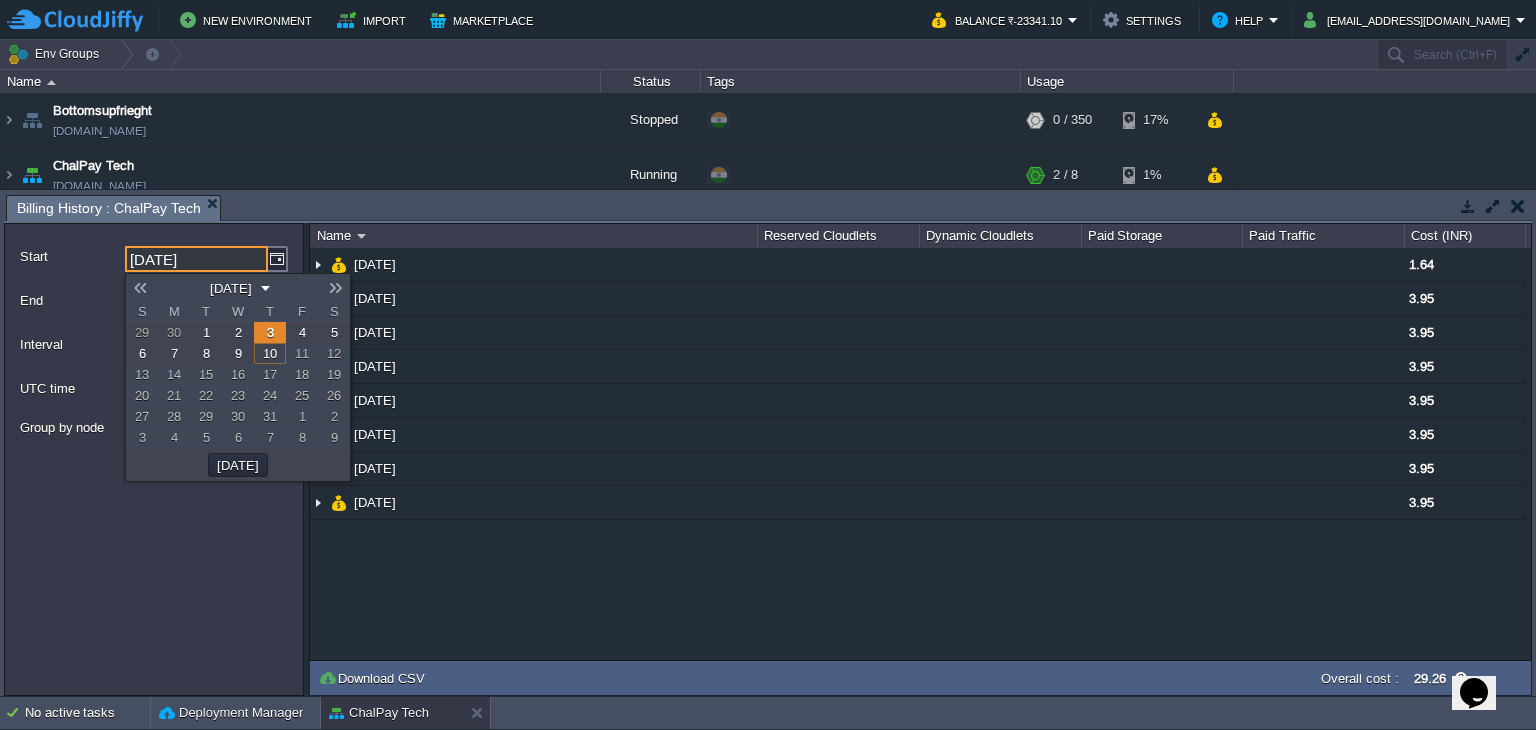 click at bounding box center (140, 288) 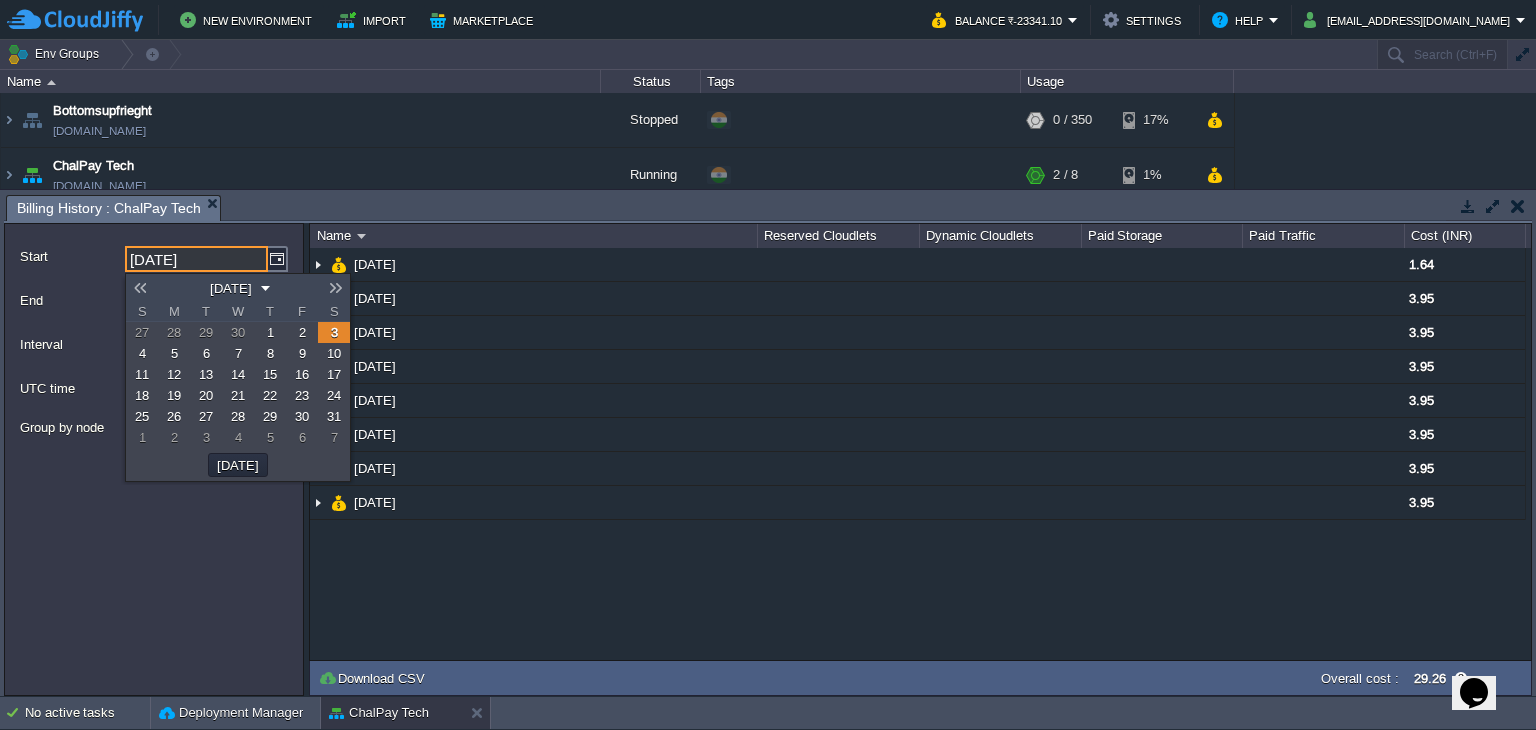 click at bounding box center (140, 288) 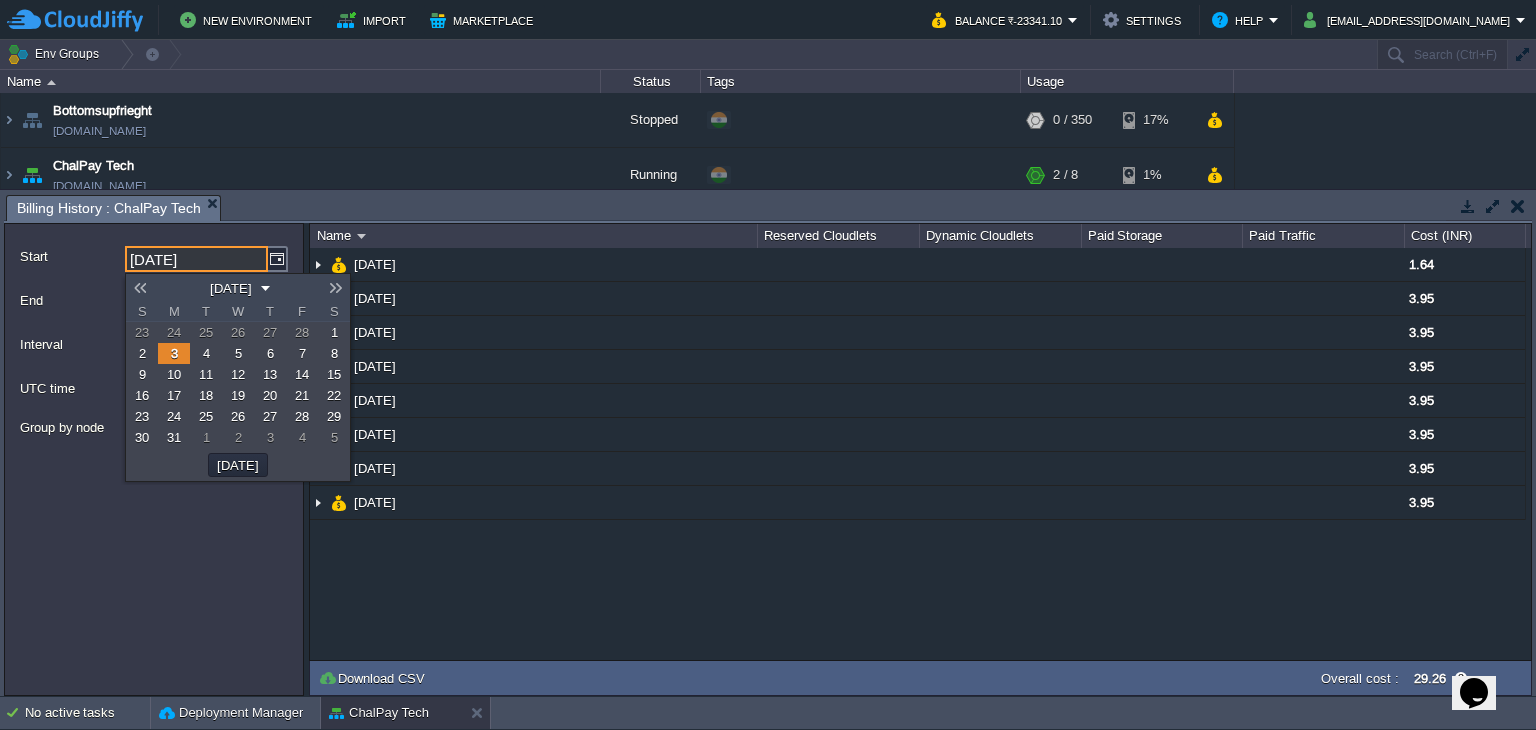 click at bounding box center [140, 288] 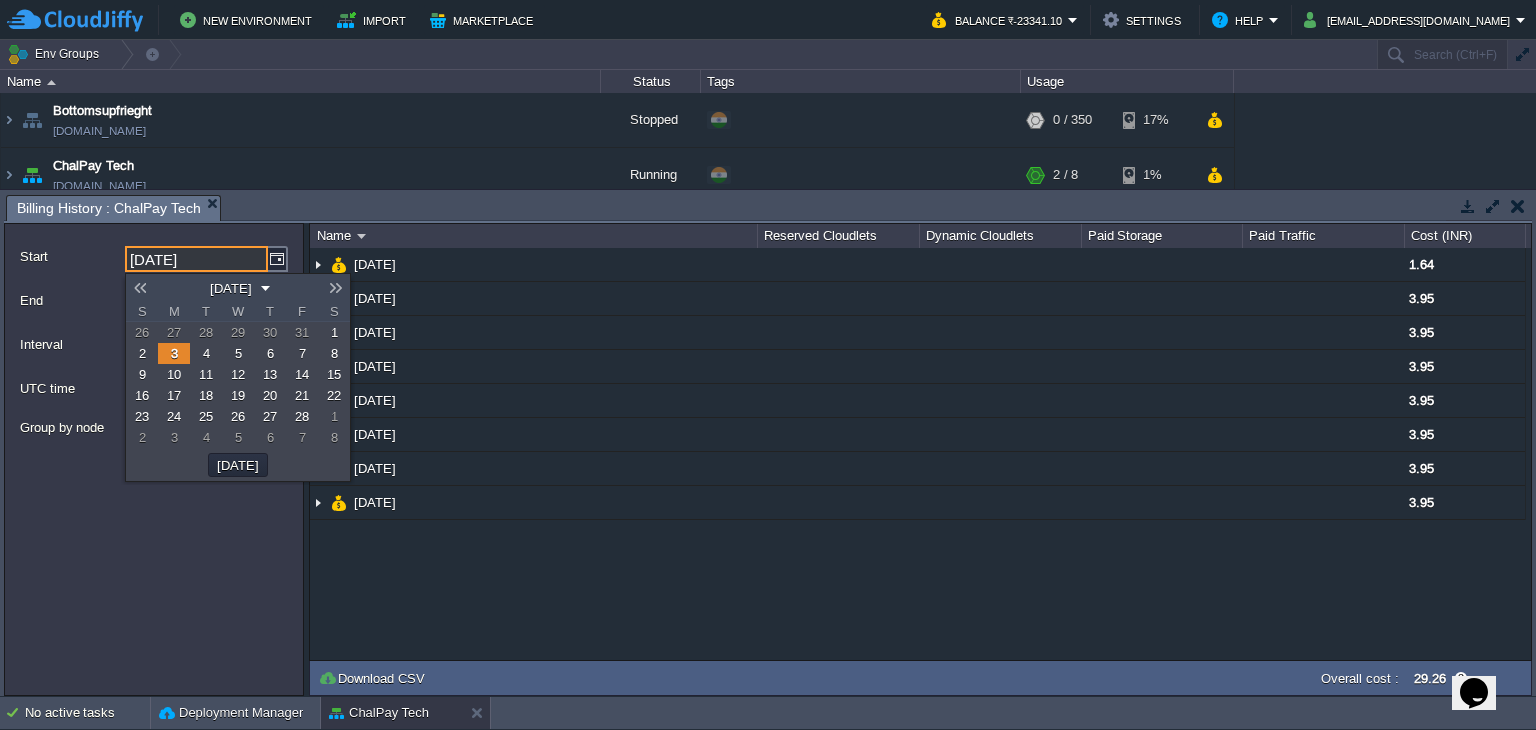 click at bounding box center [140, 288] 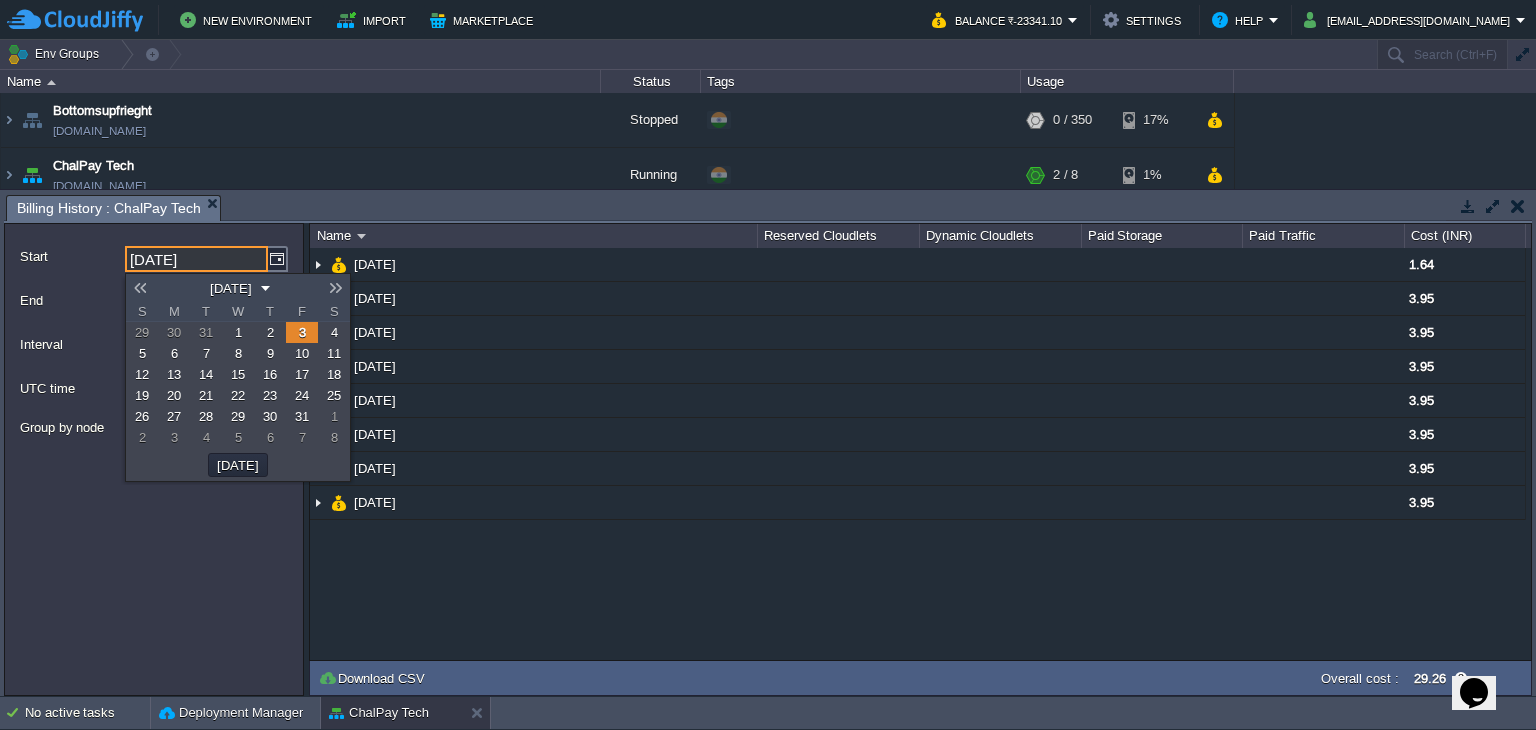 click at bounding box center (140, 288) 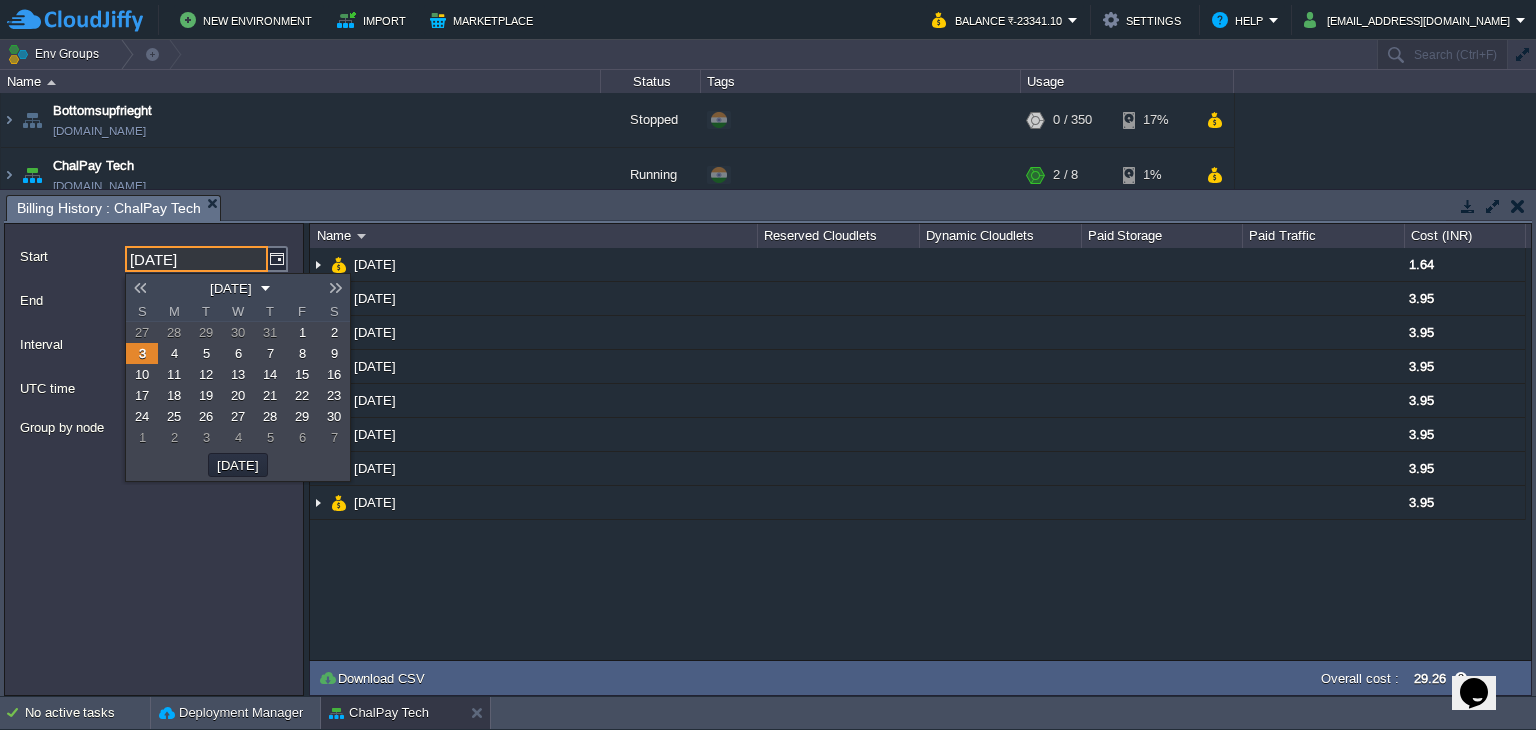 click at bounding box center [140, 288] 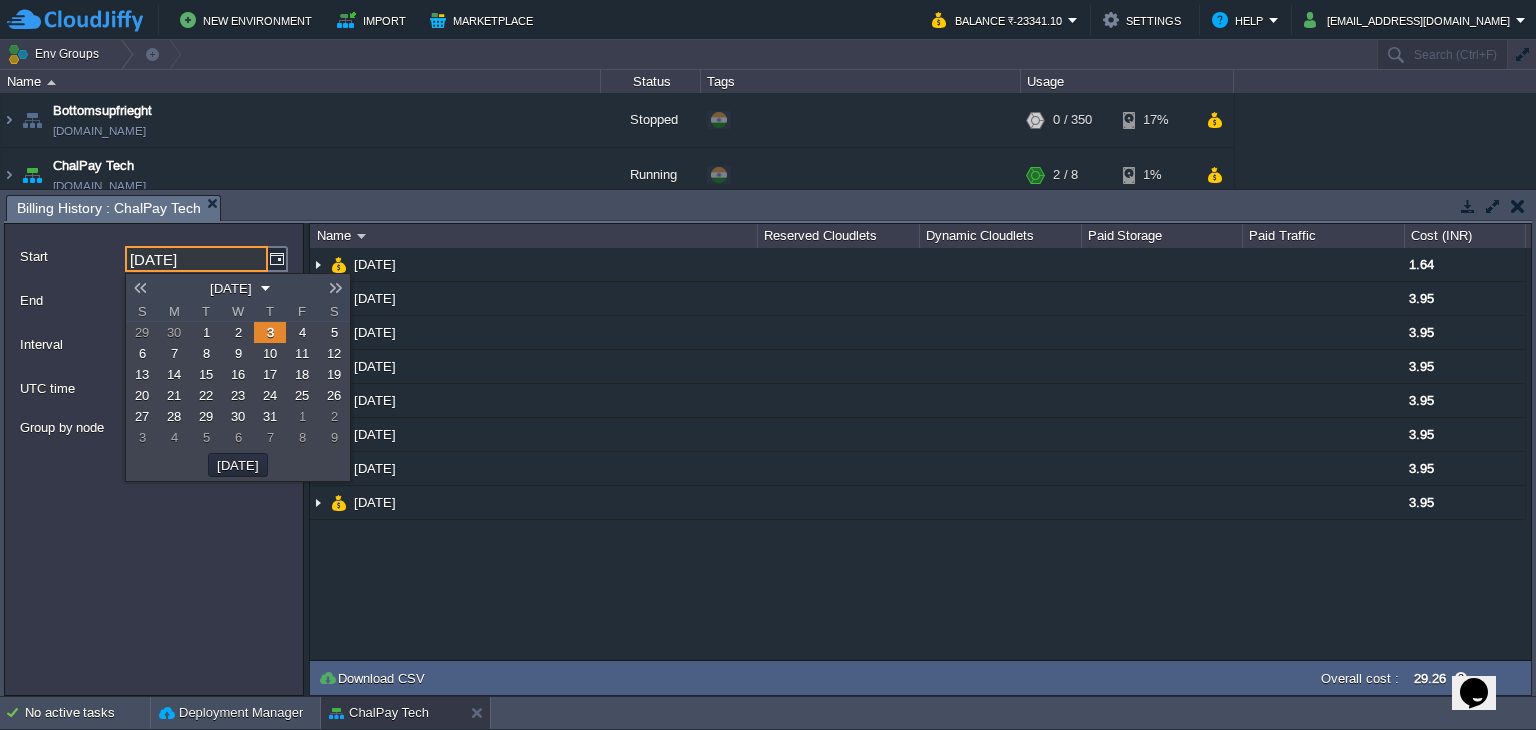 click at bounding box center [140, 288] 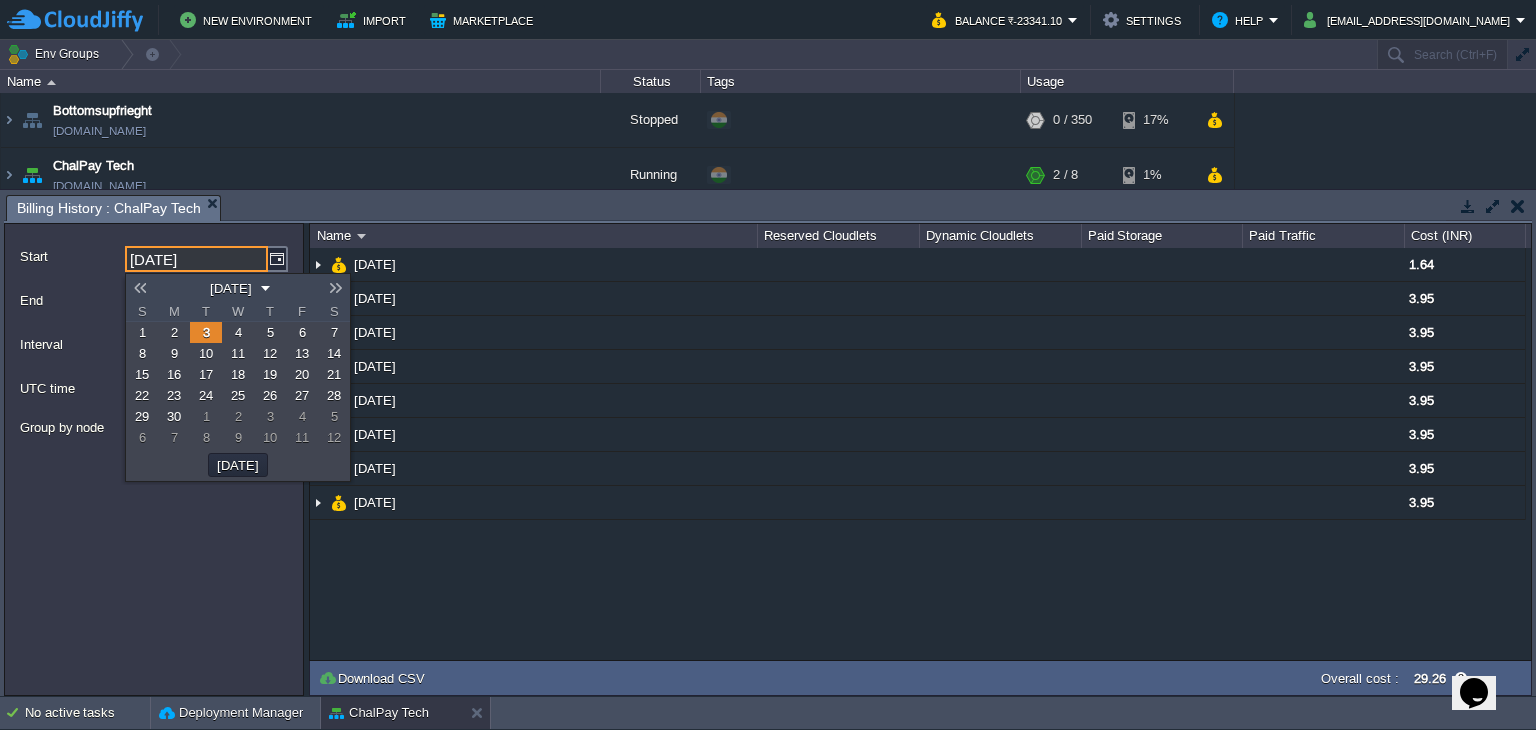 click at bounding box center [140, 288] 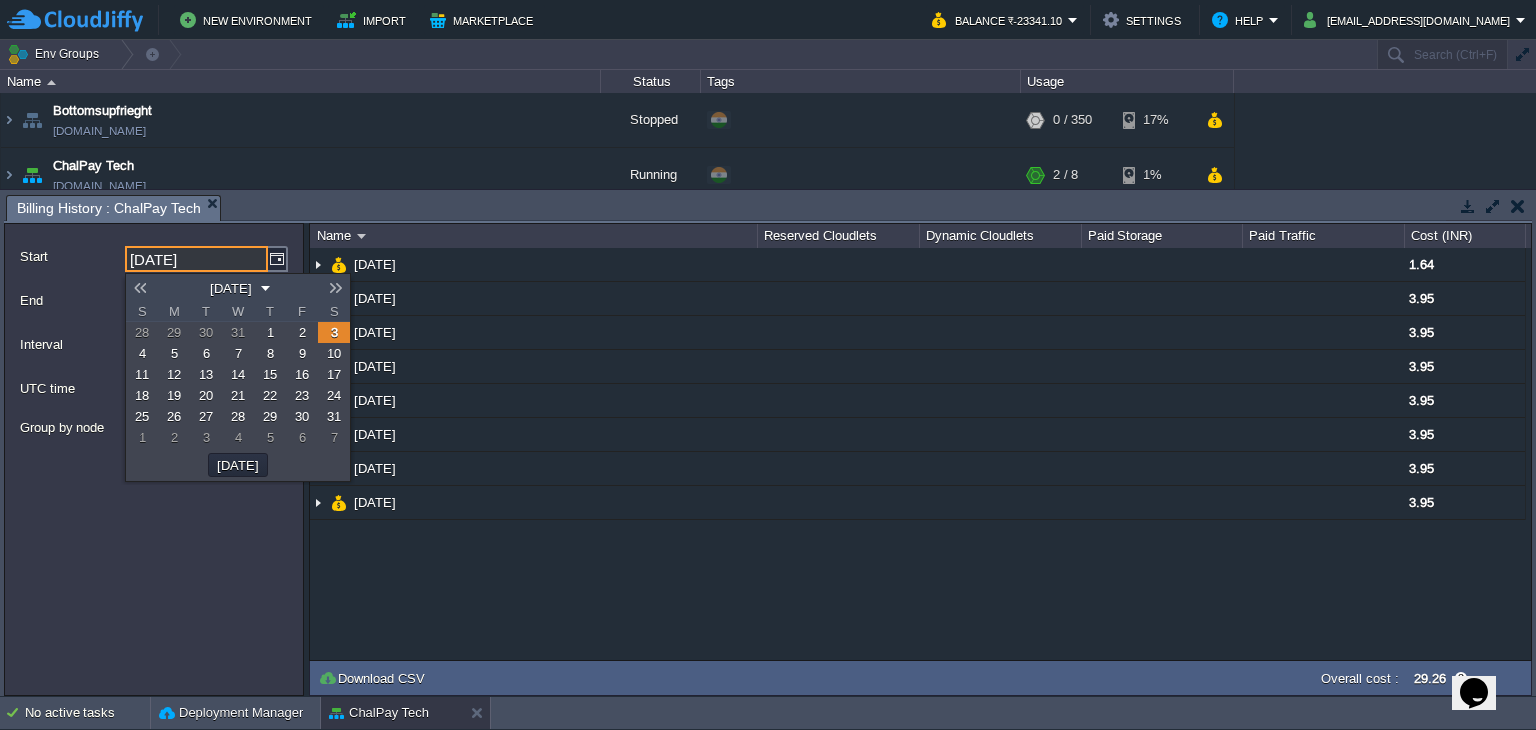 click at bounding box center [140, 288] 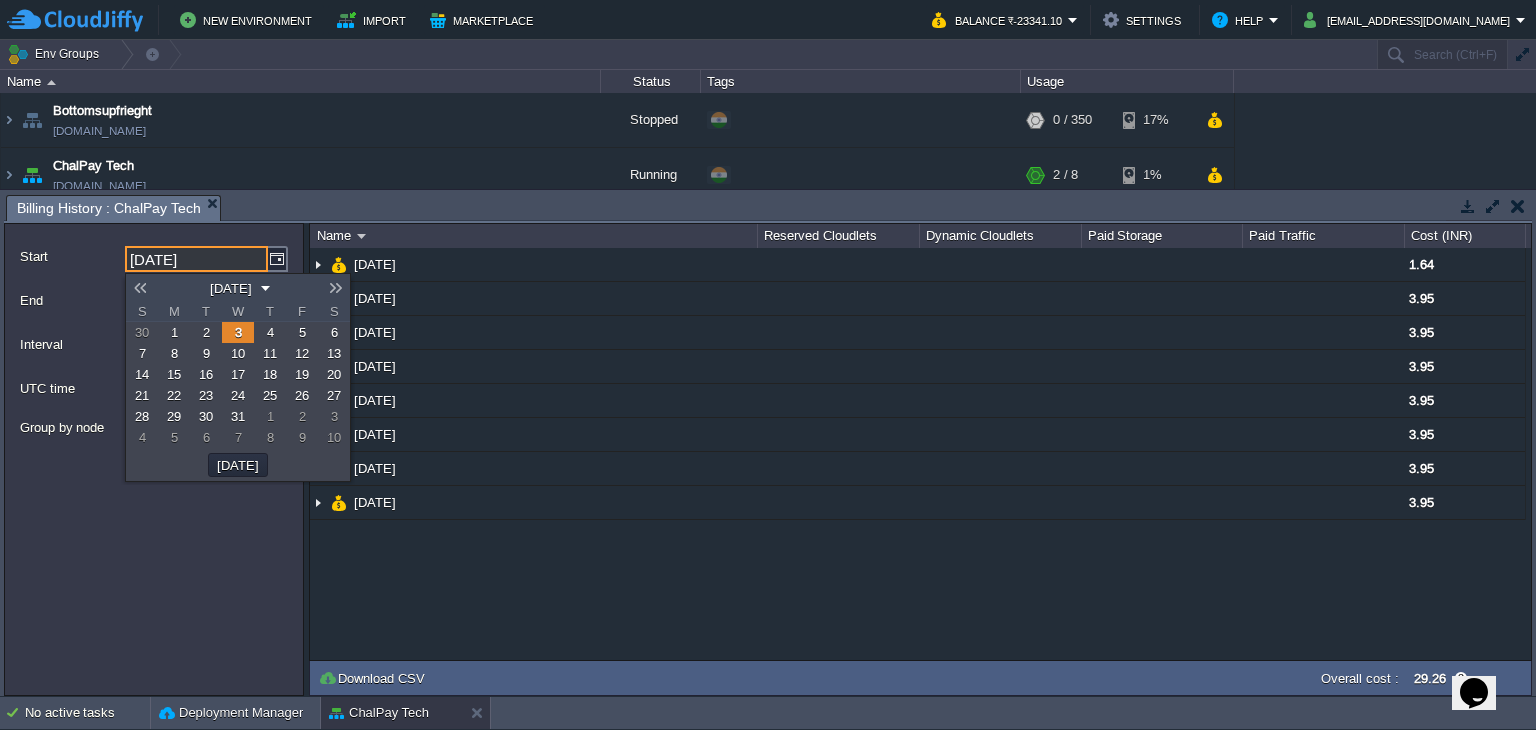 click at bounding box center (140, 288) 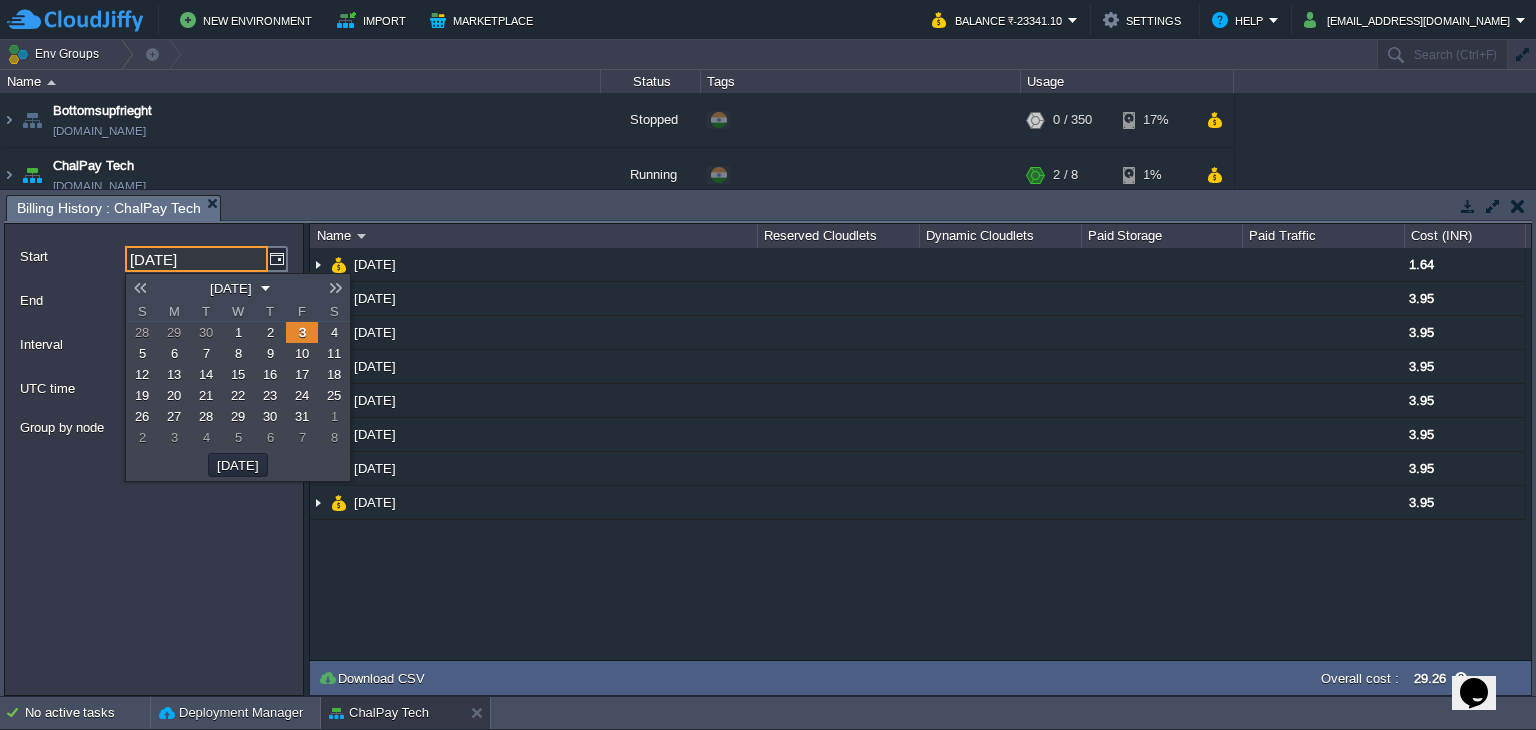 click at bounding box center (140, 288) 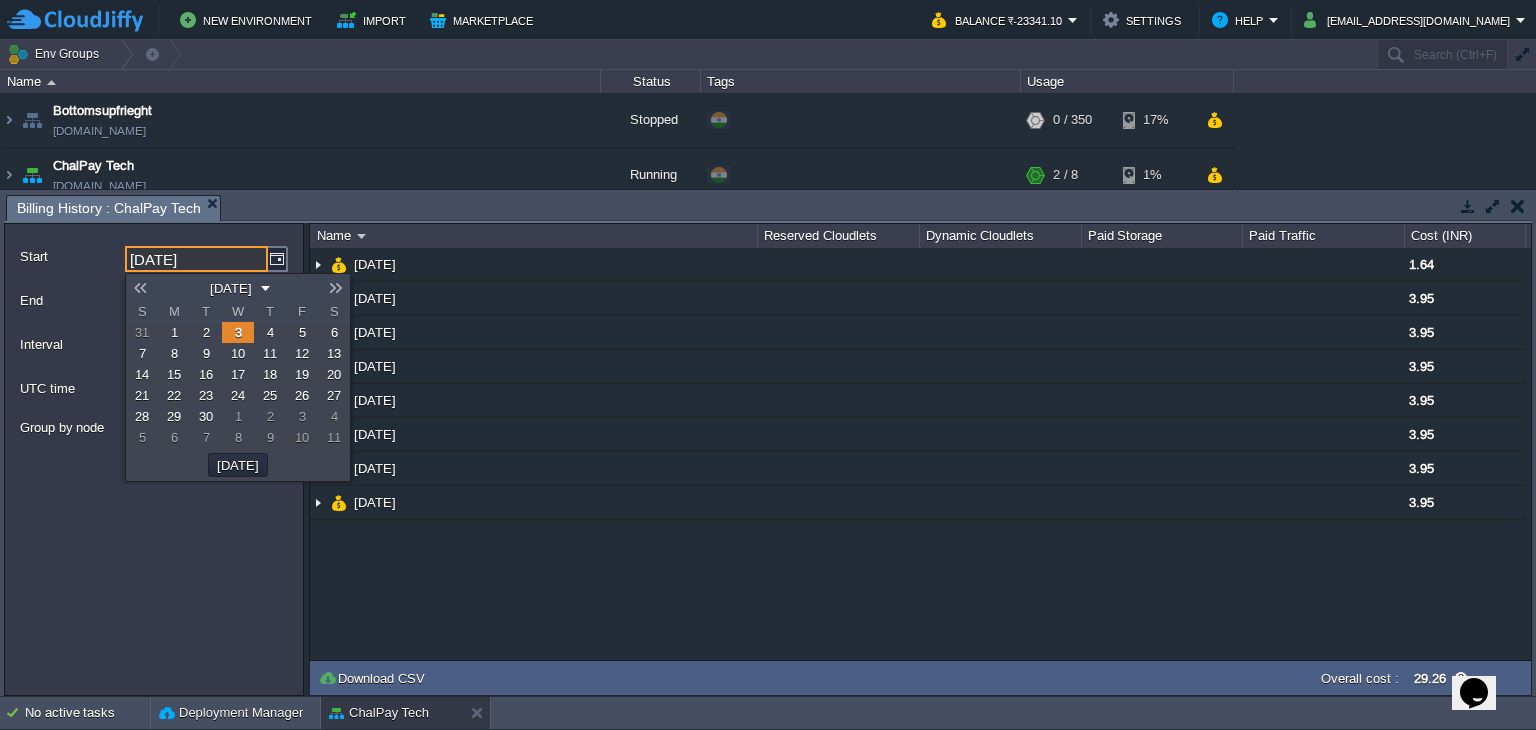 click at bounding box center [140, 288] 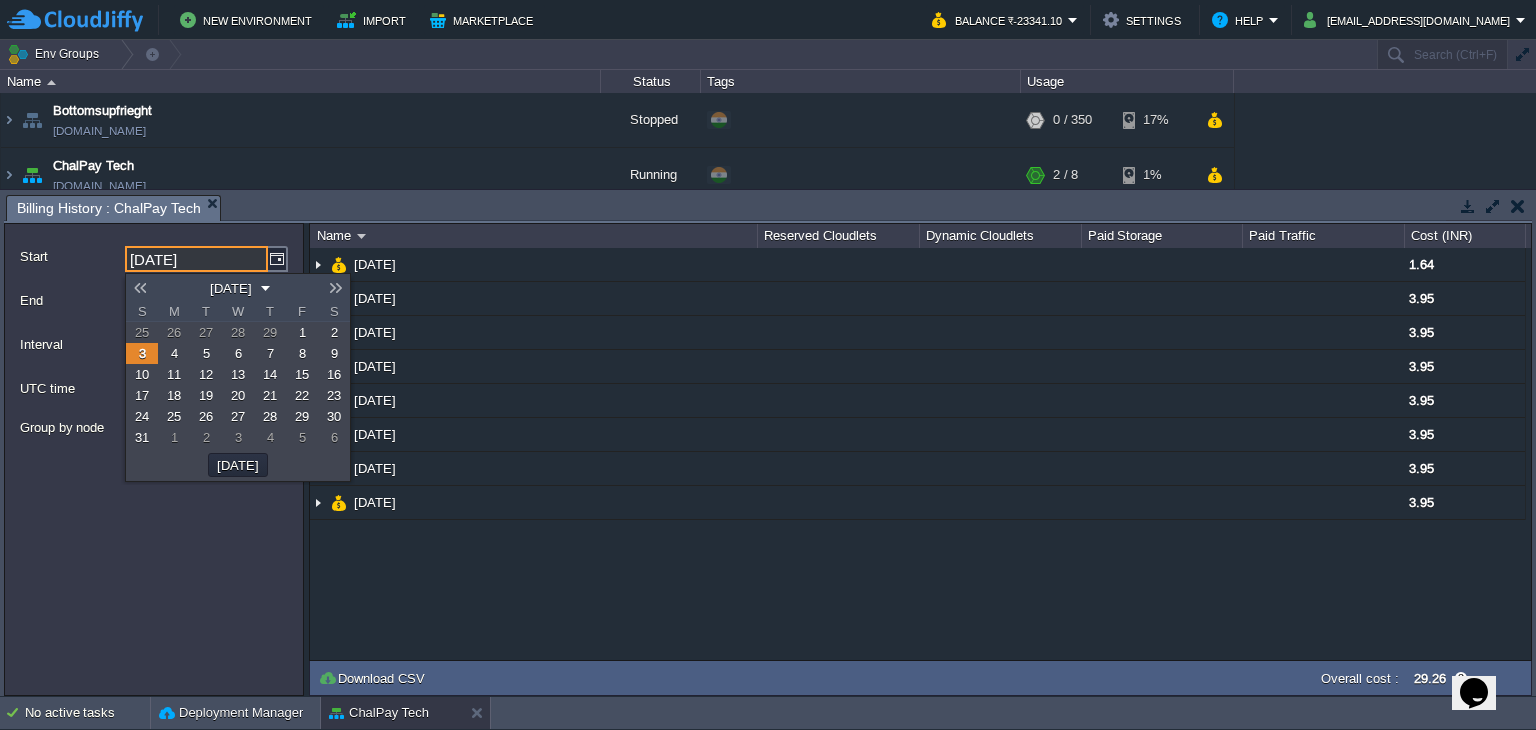 click at bounding box center [140, 288] 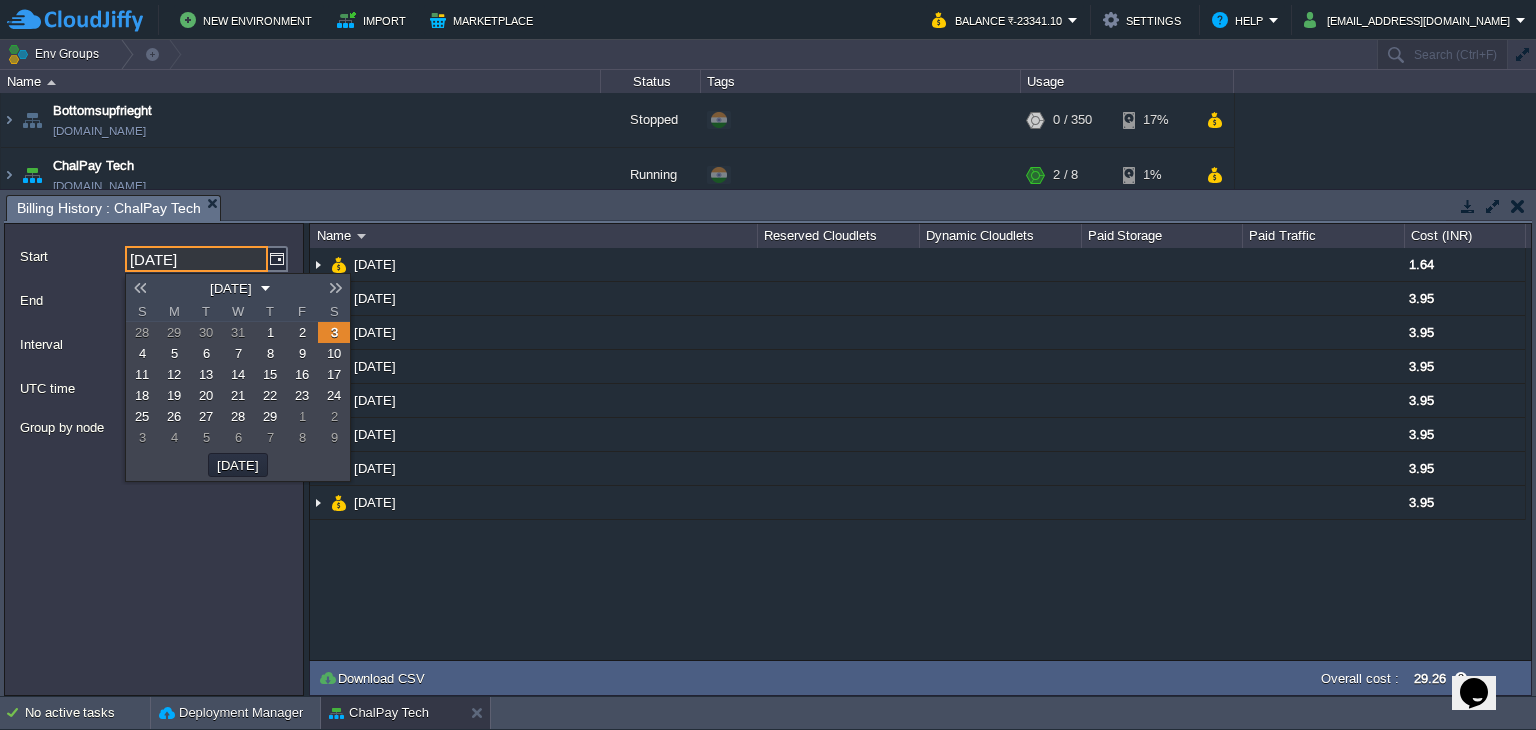 click at bounding box center (140, 288) 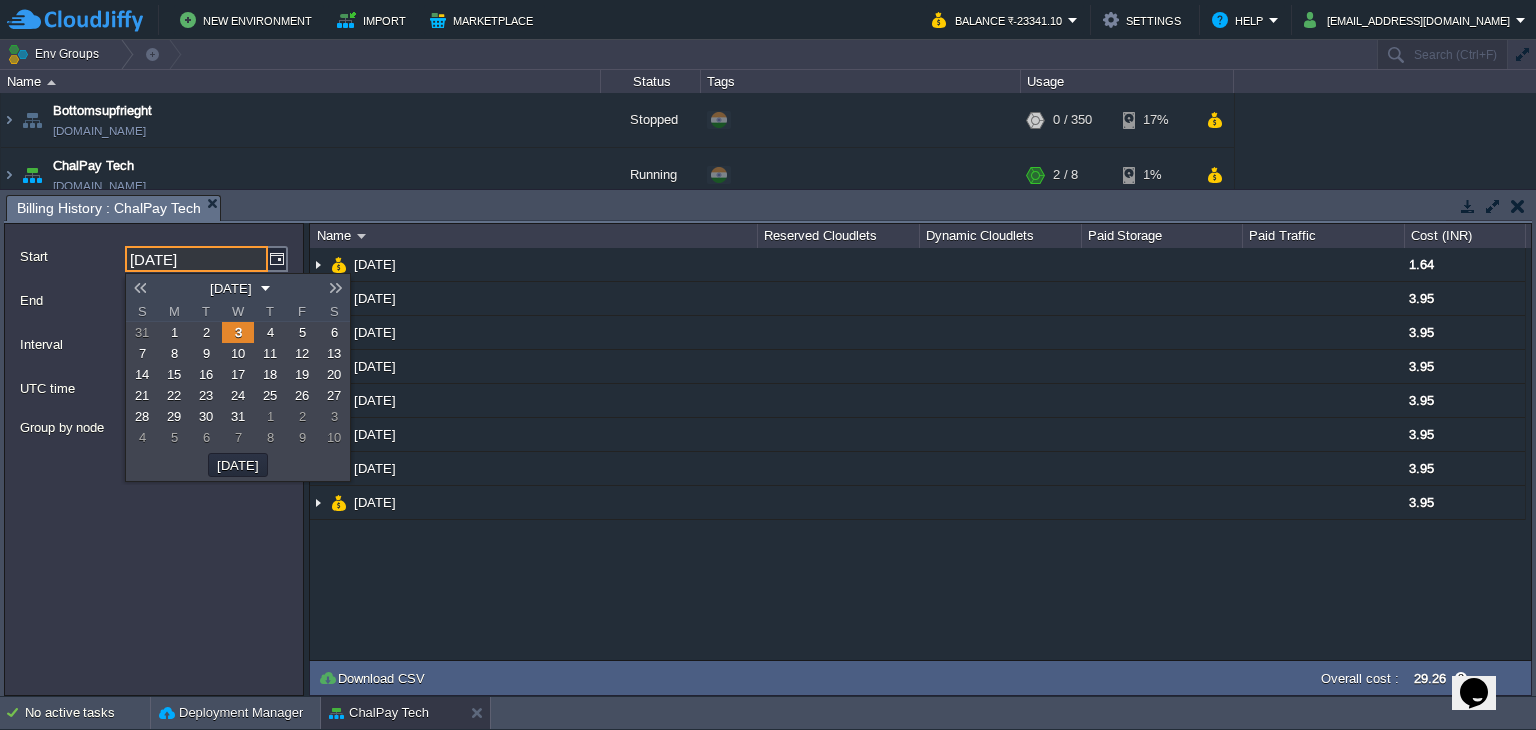 click on "1" at bounding box center [174, 332] 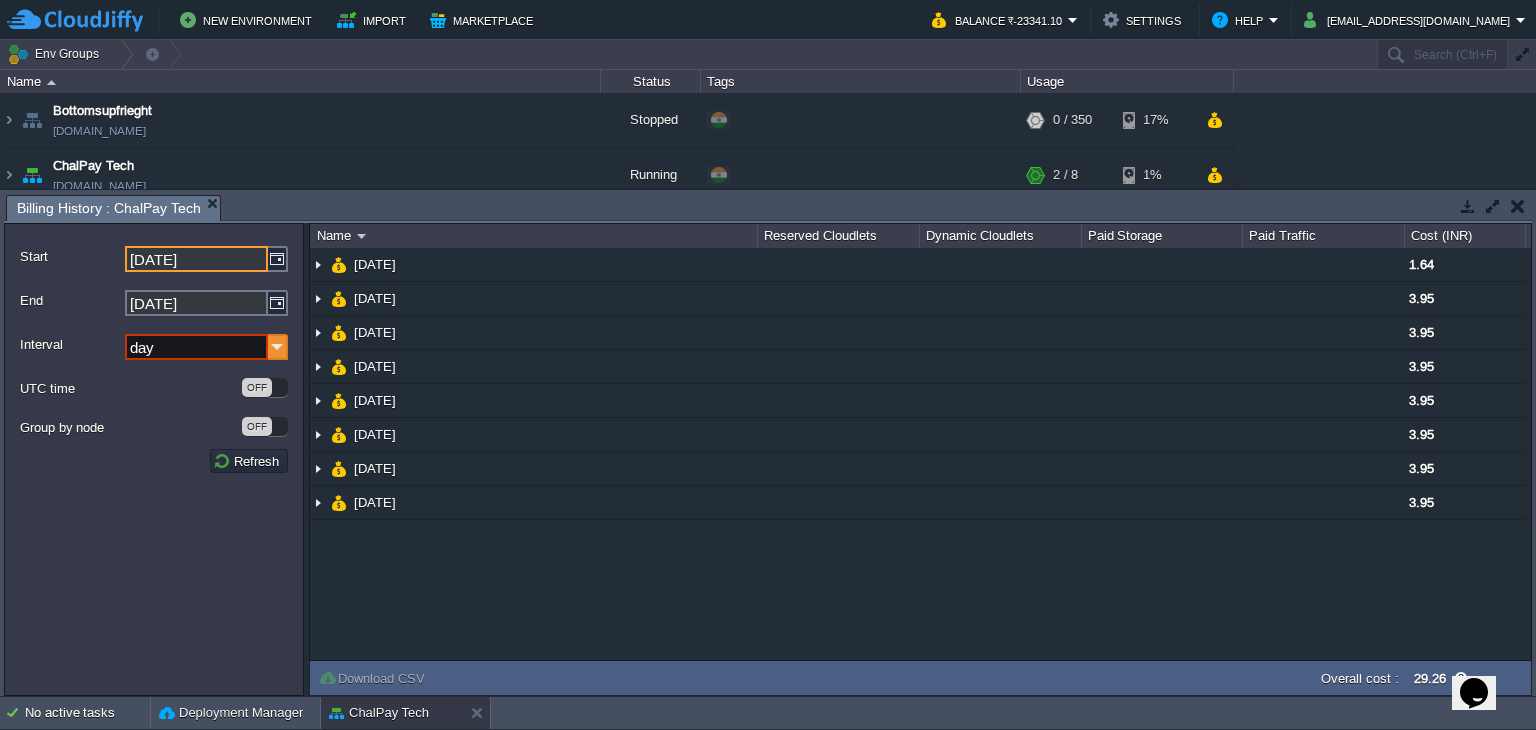 click at bounding box center [278, 347] 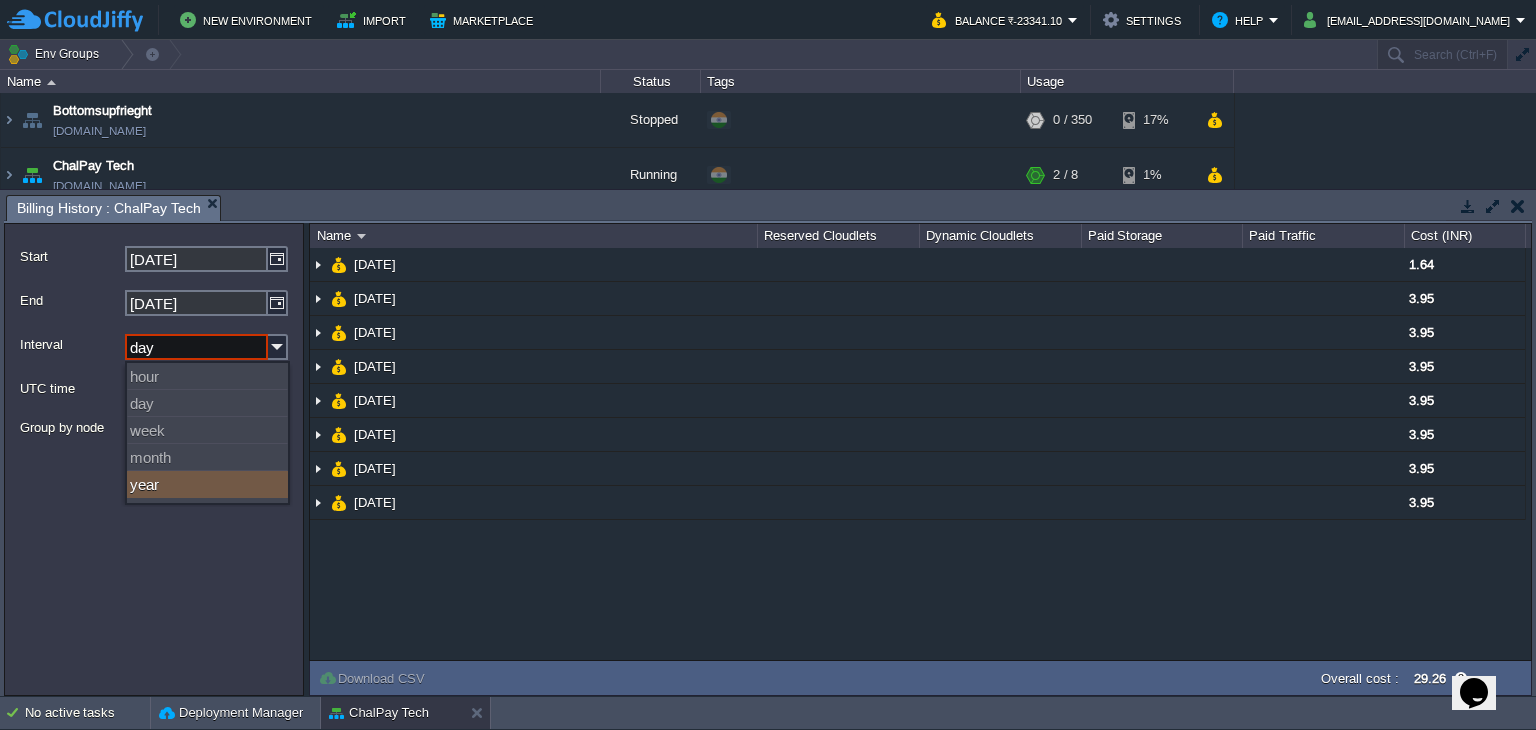 click on "year" at bounding box center (207, 484) 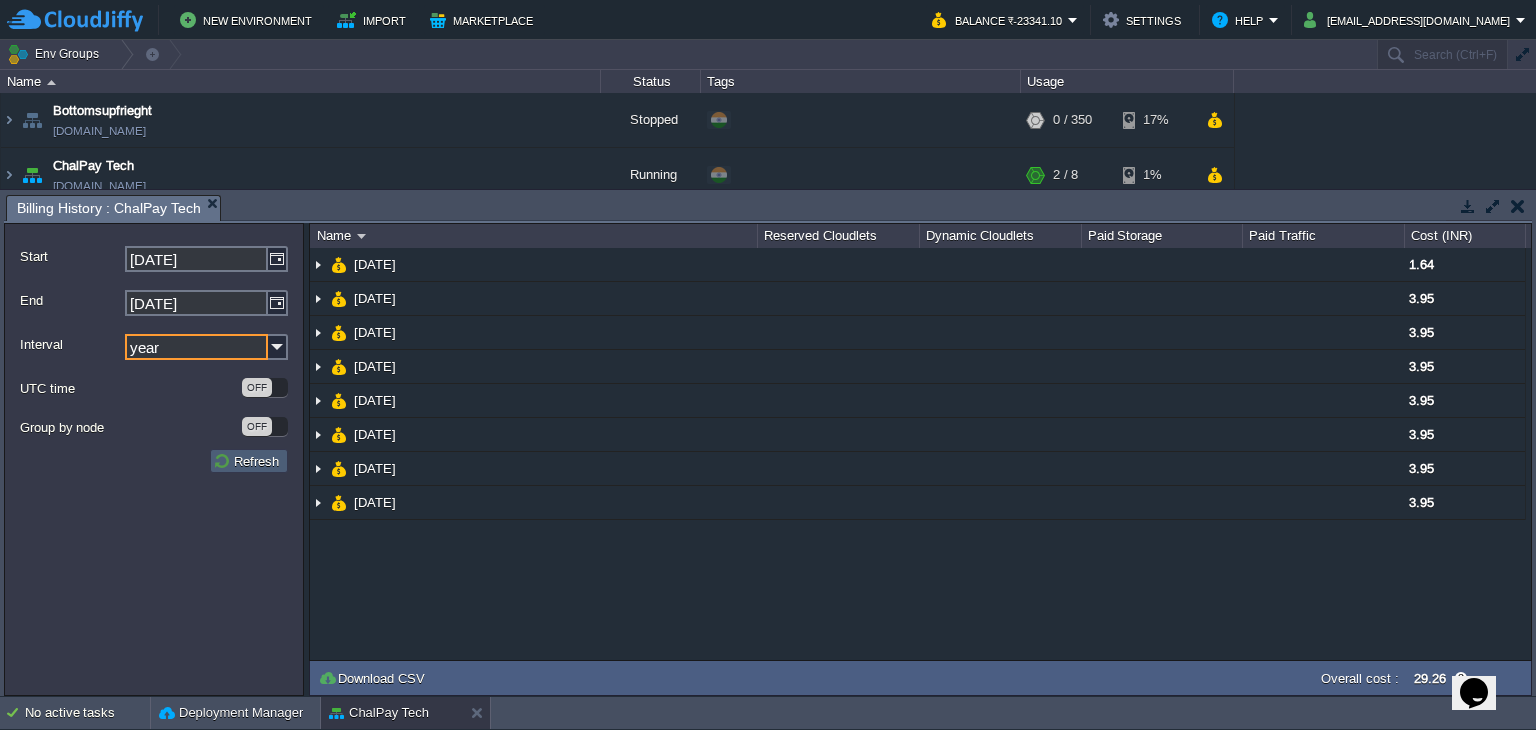 click on "Refresh" at bounding box center (249, 461) 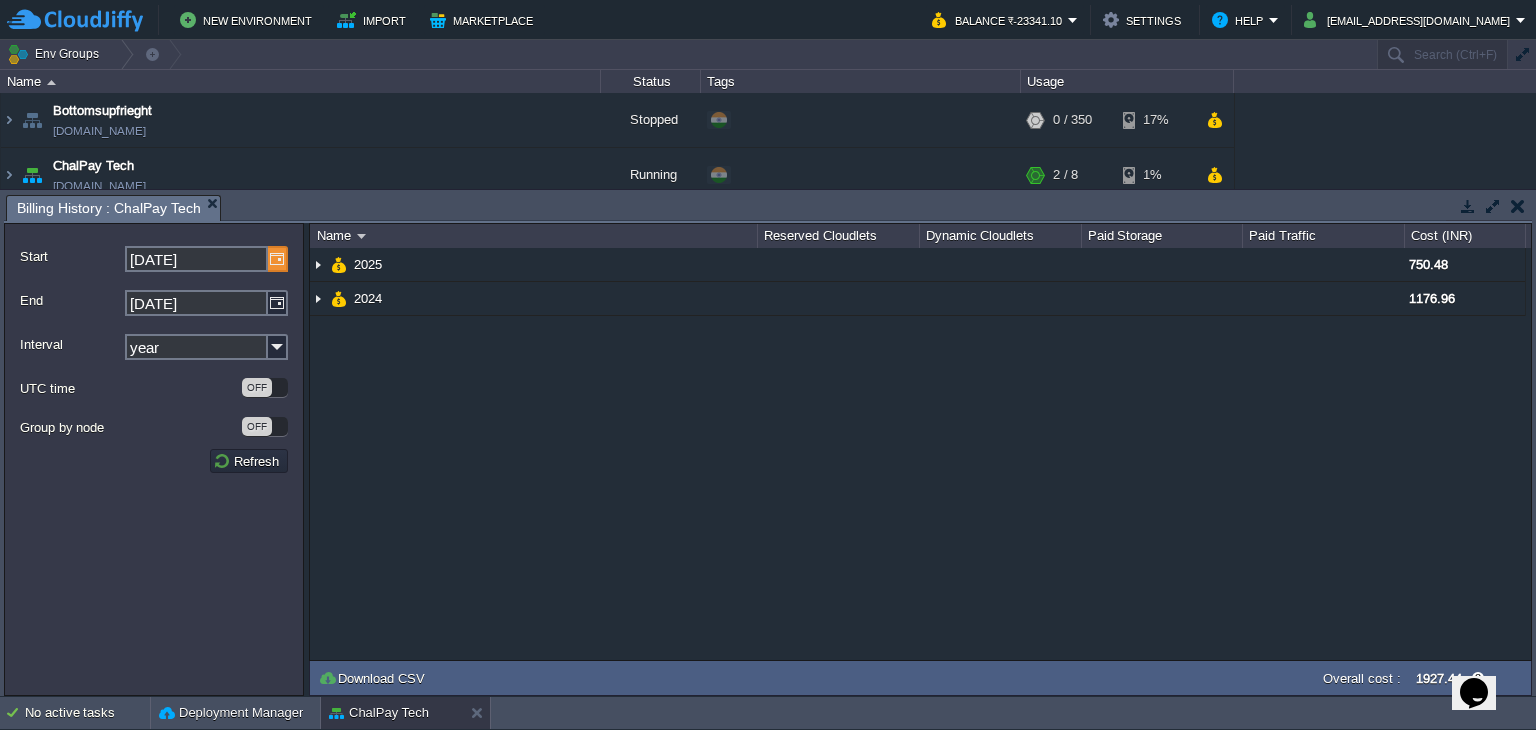 click at bounding box center (278, 259) 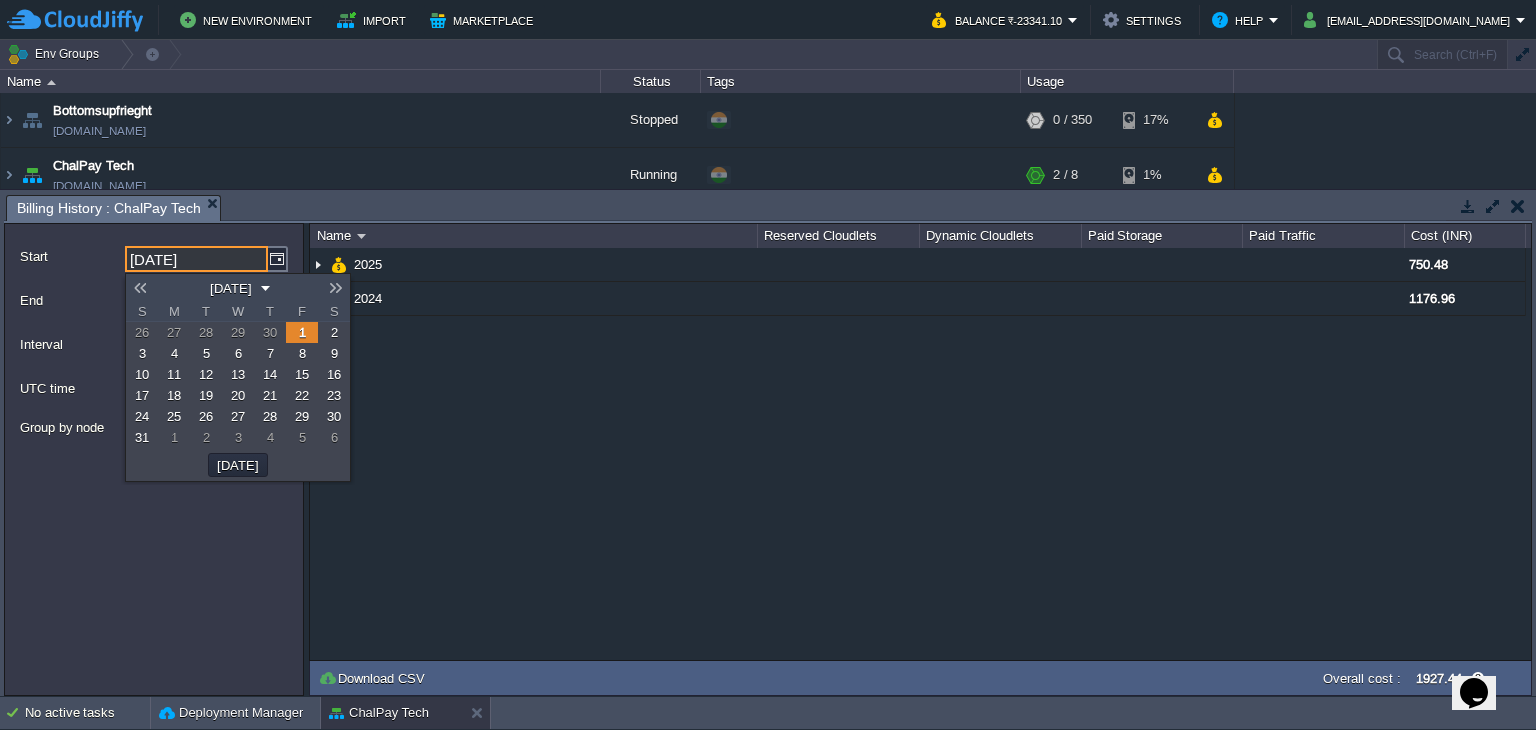 click at bounding box center [140, 288] 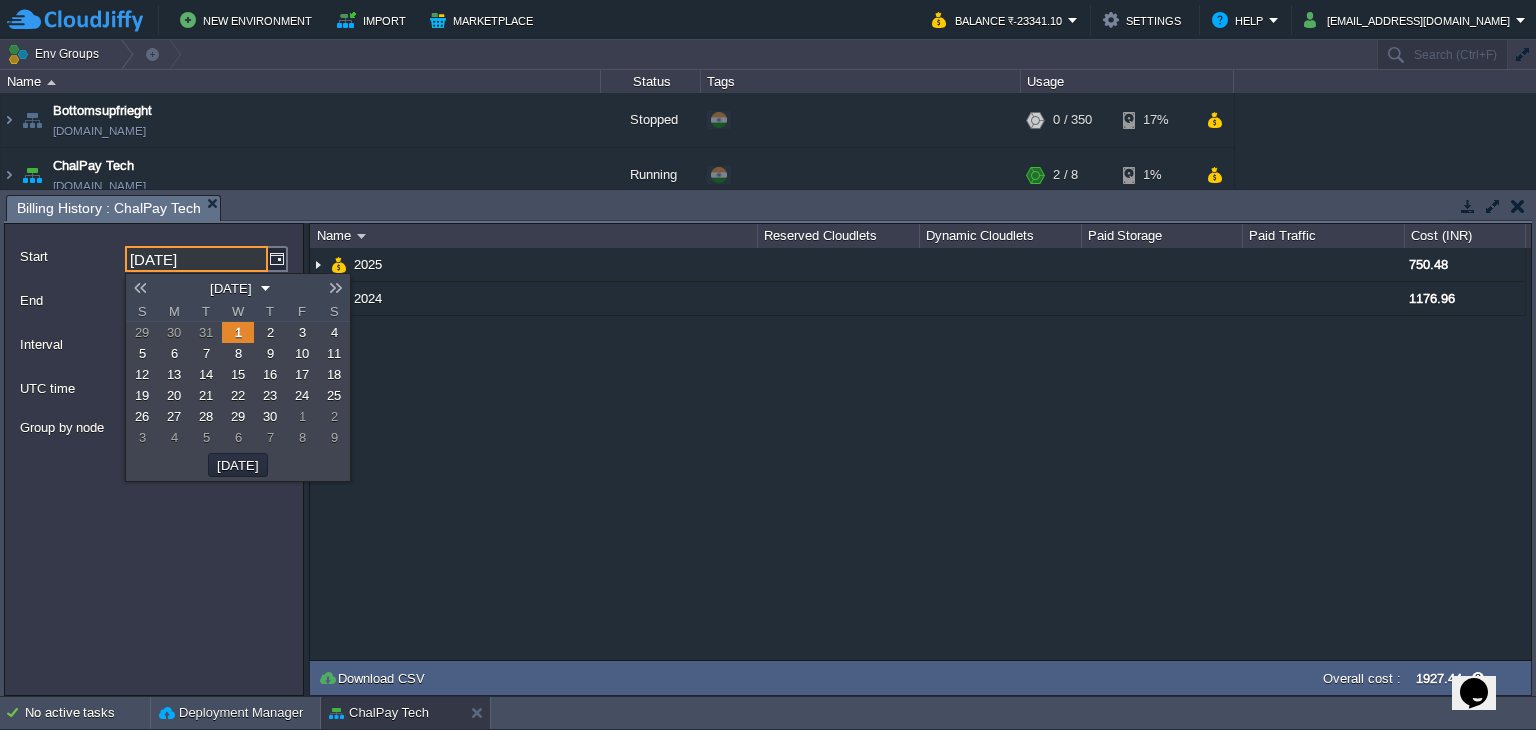 click at bounding box center (140, 288) 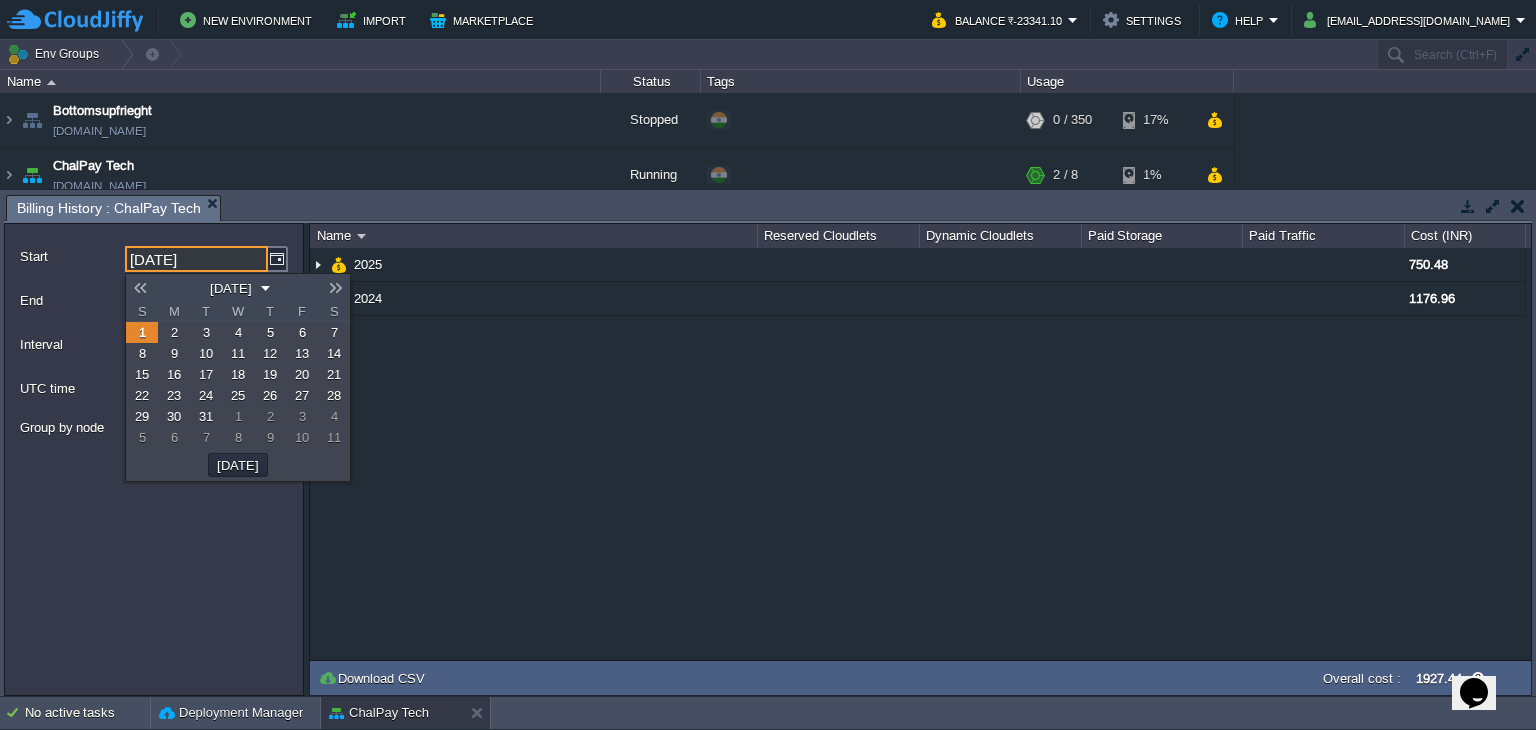 click at bounding box center (140, 288) 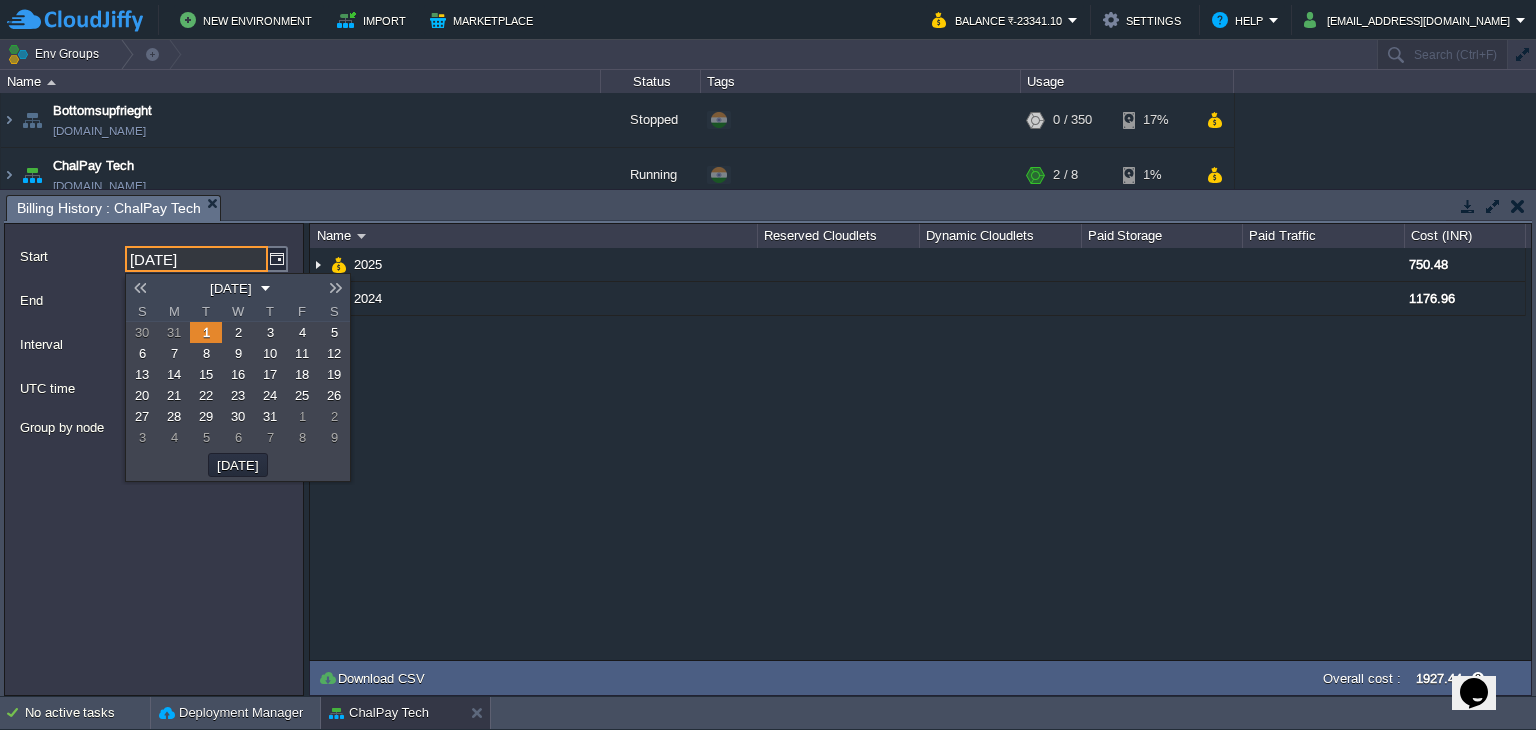 click at bounding box center [140, 288] 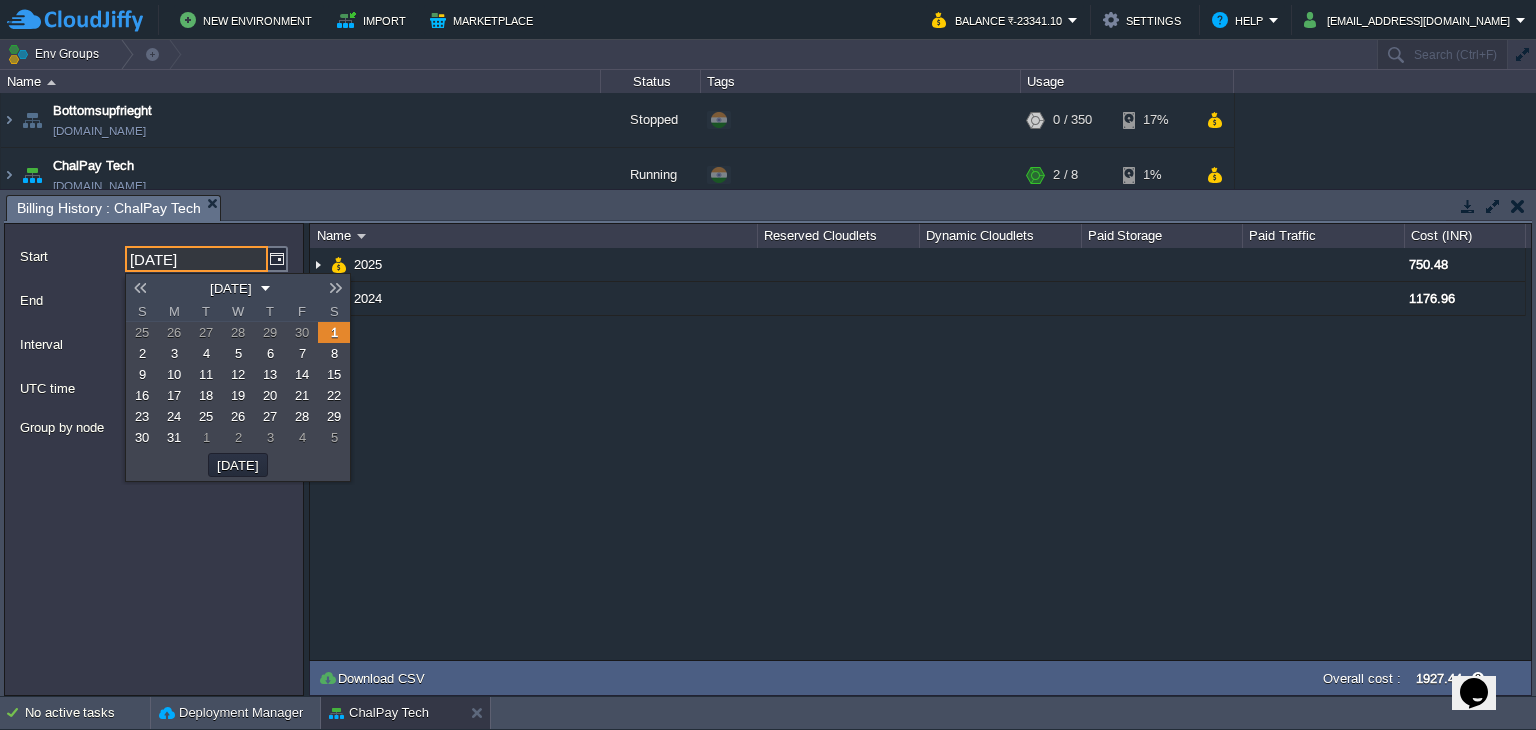 click at bounding box center [140, 288] 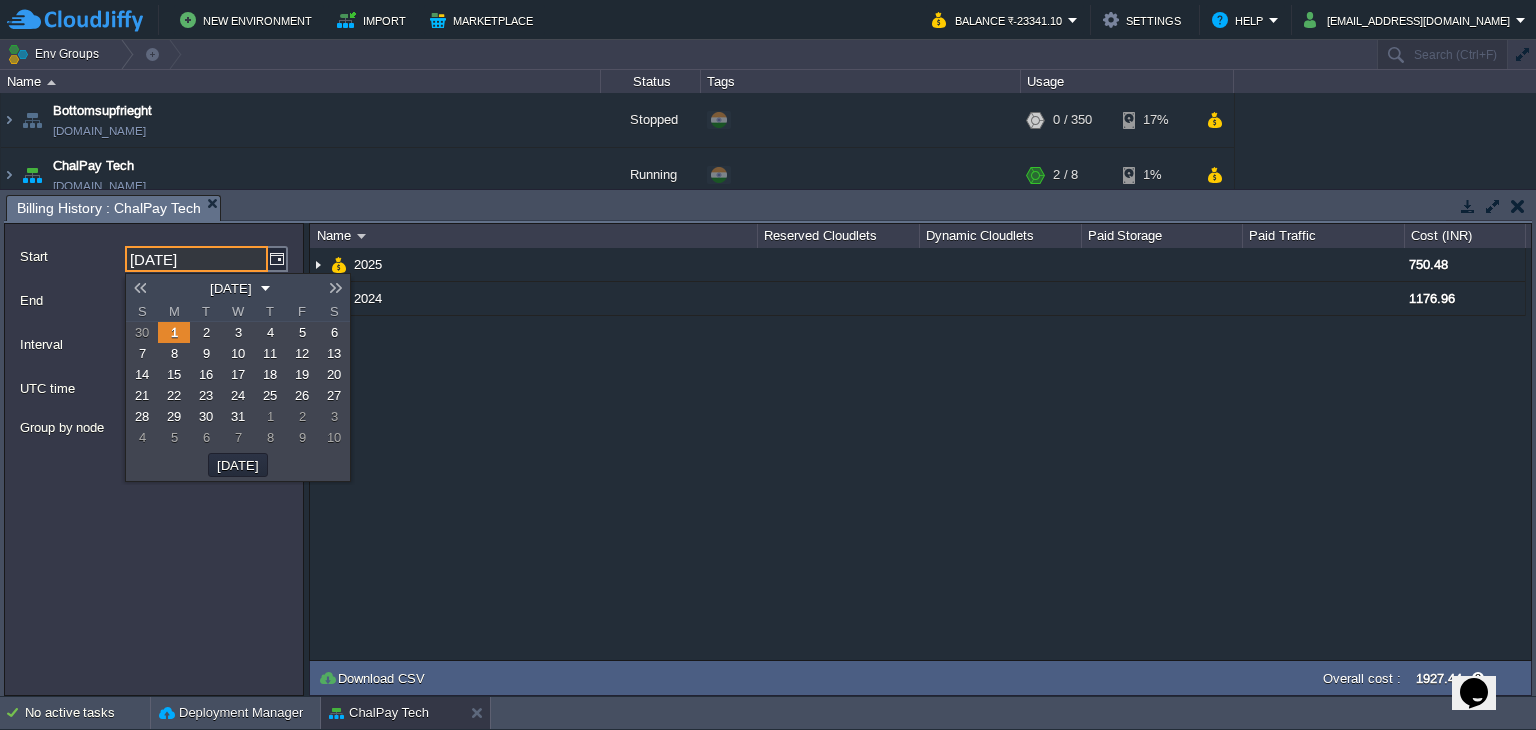 click at bounding box center [140, 288] 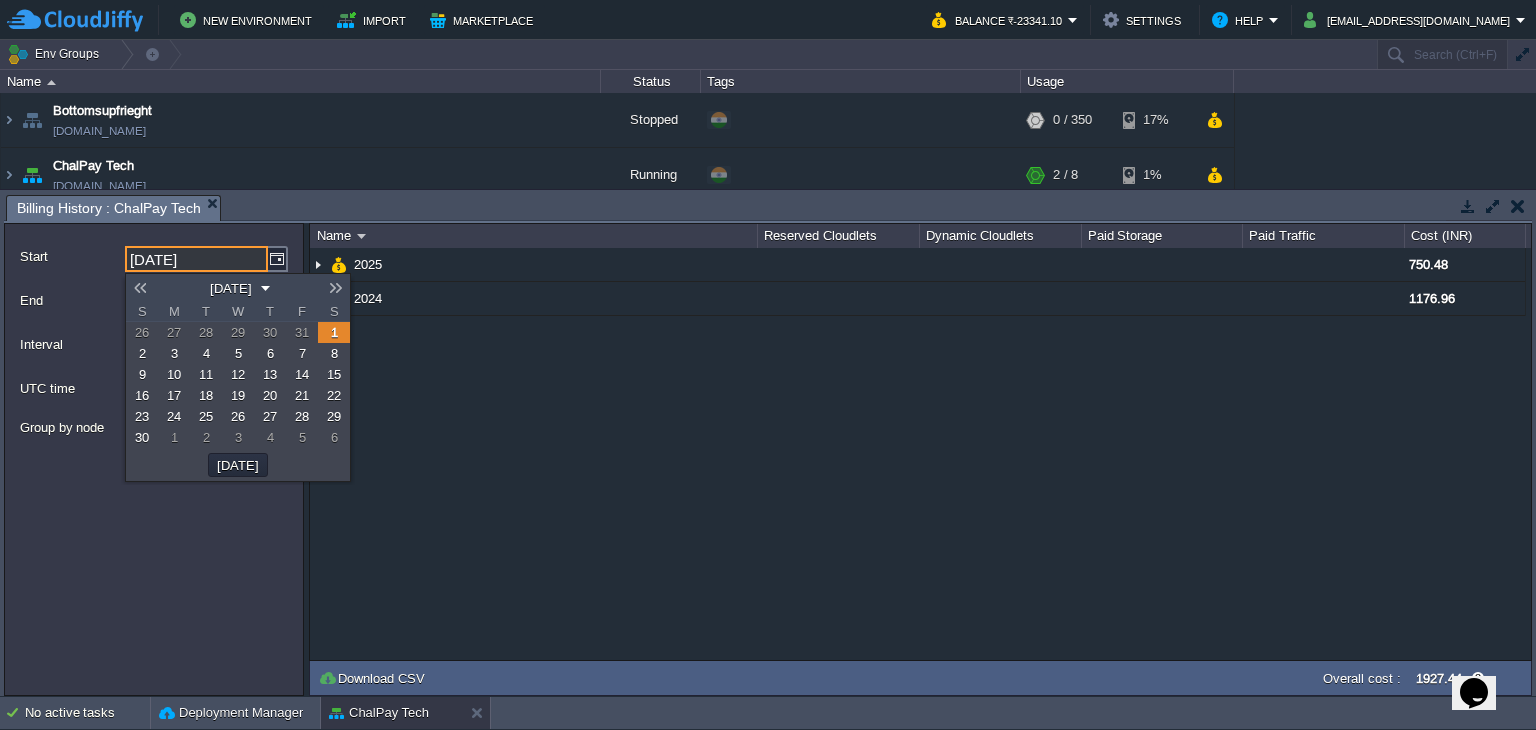 click at bounding box center (140, 288) 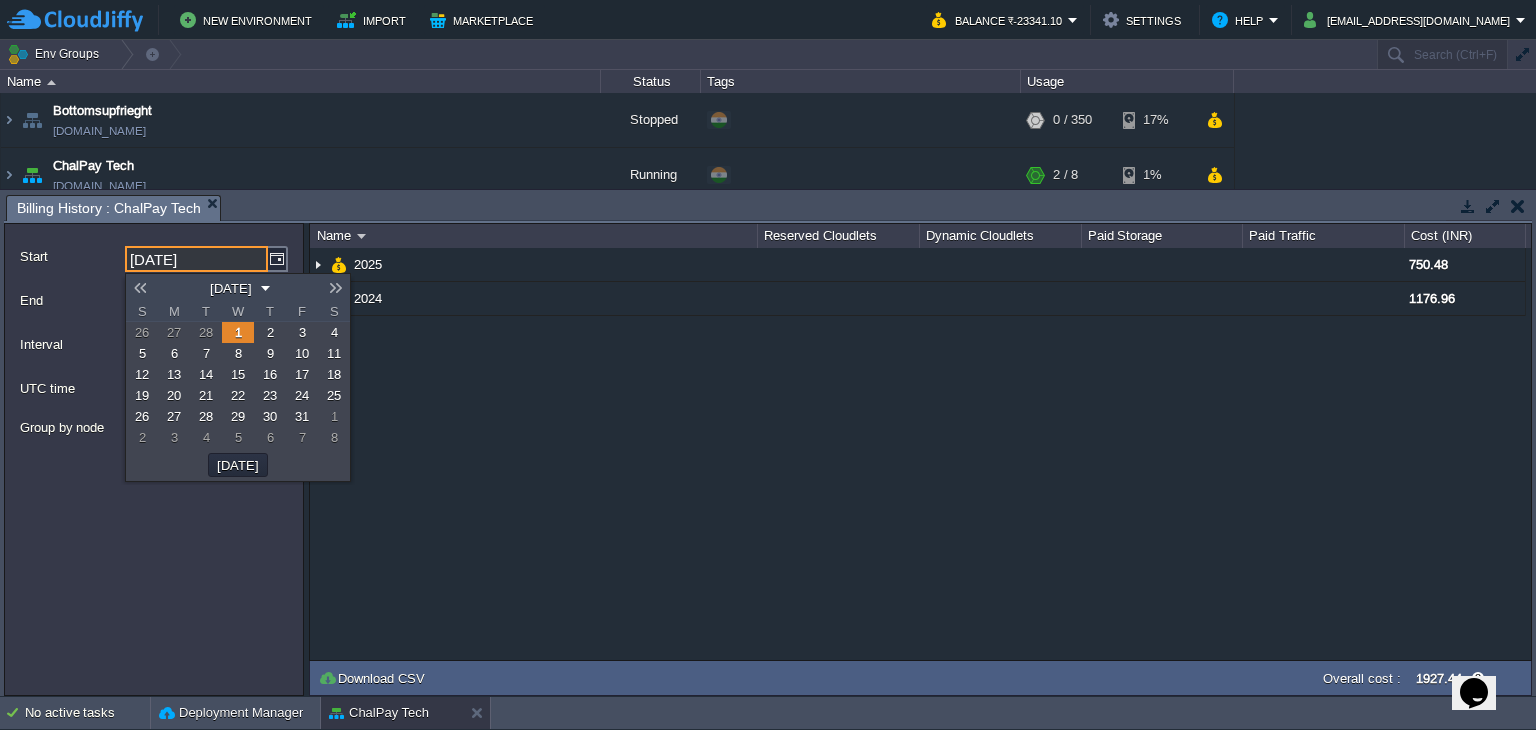 click at bounding box center (140, 288) 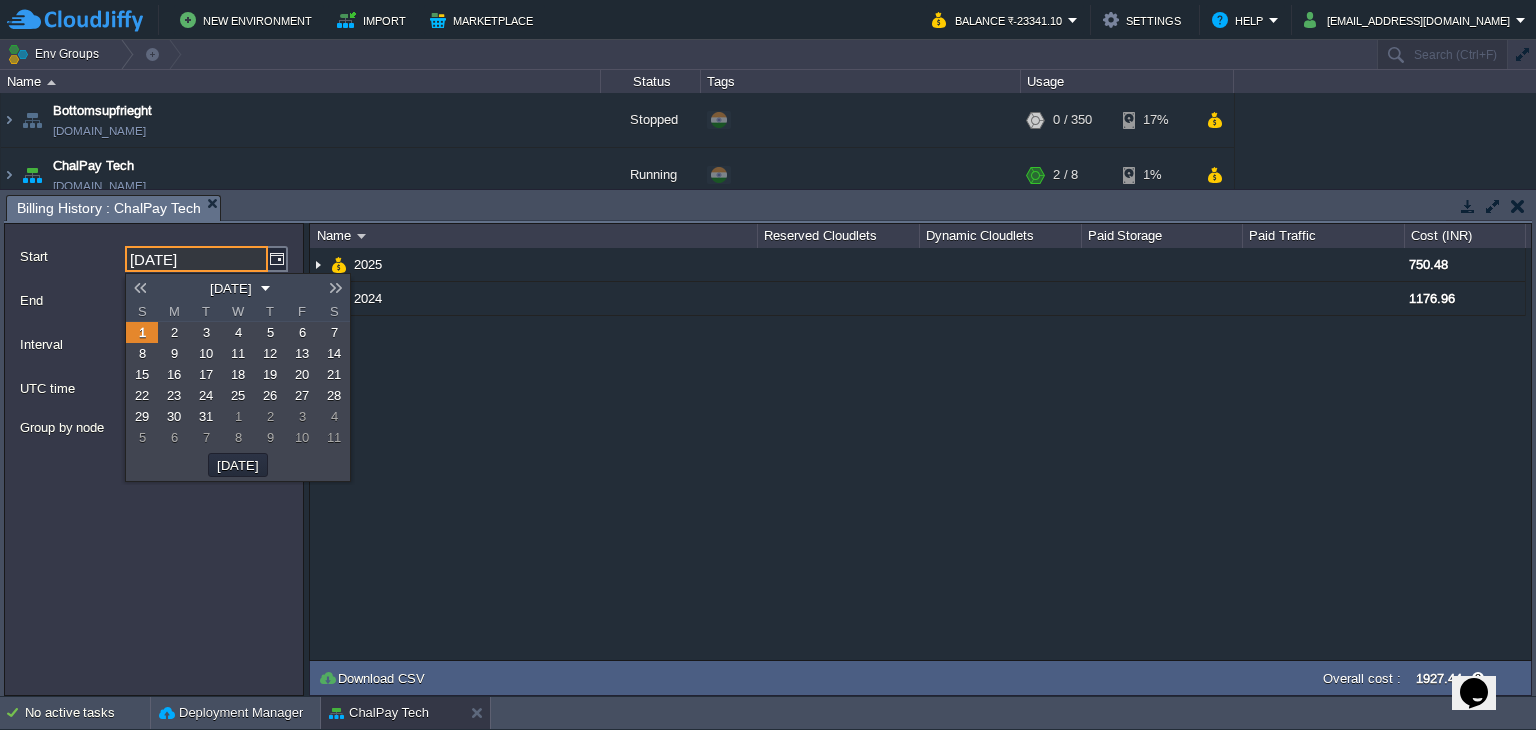 click at bounding box center [140, 288] 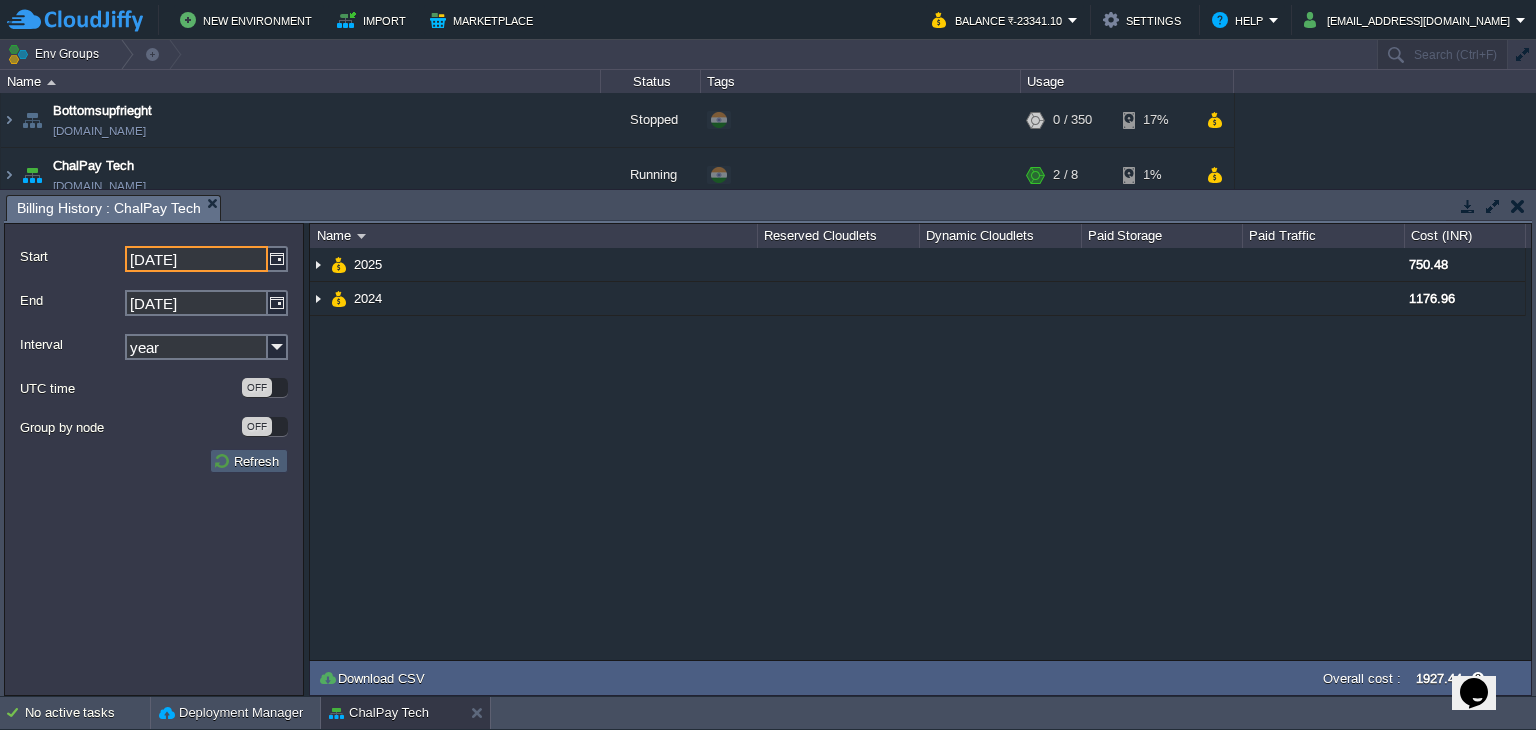 click on "Refresh" at bounding box center (249, 461) 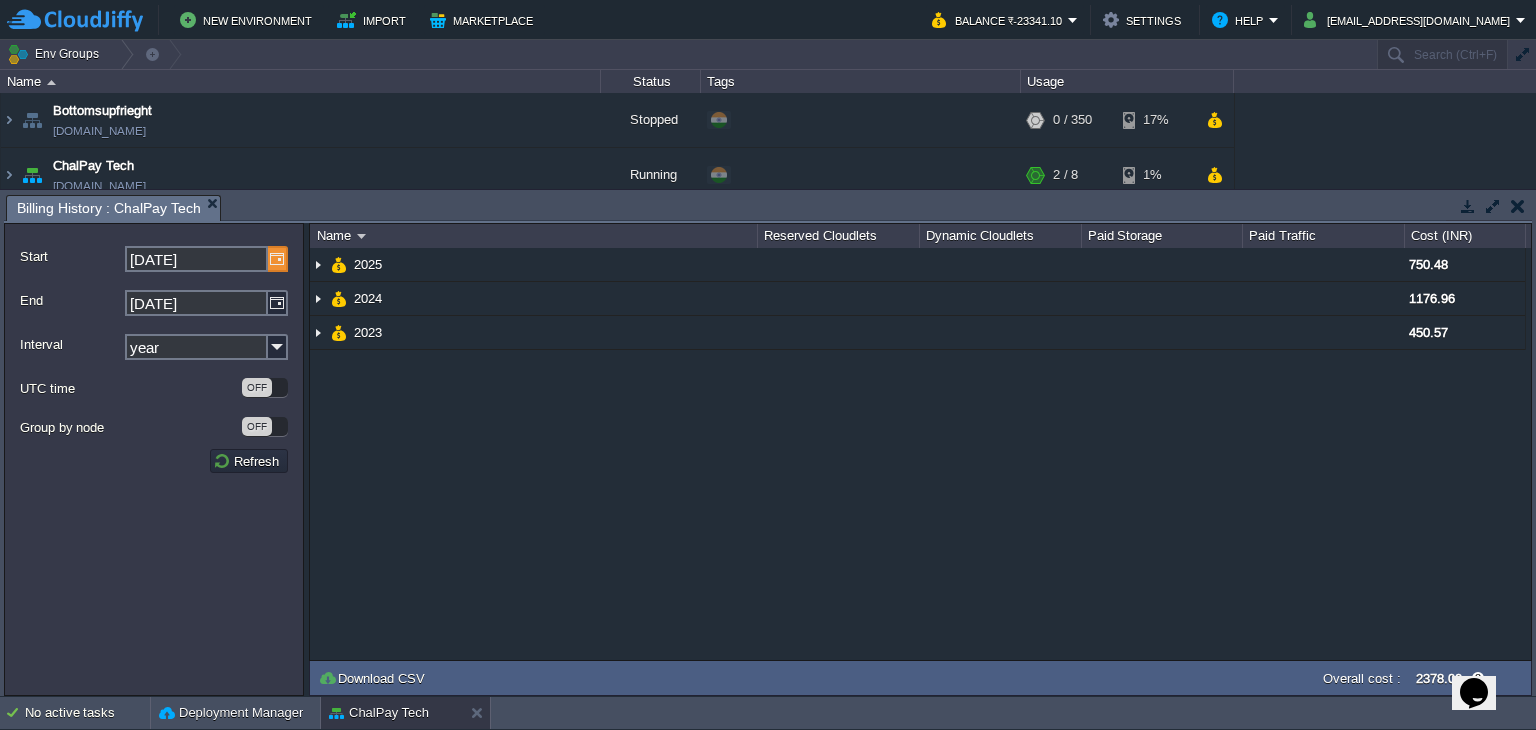 click at bounding box center (278, 259) 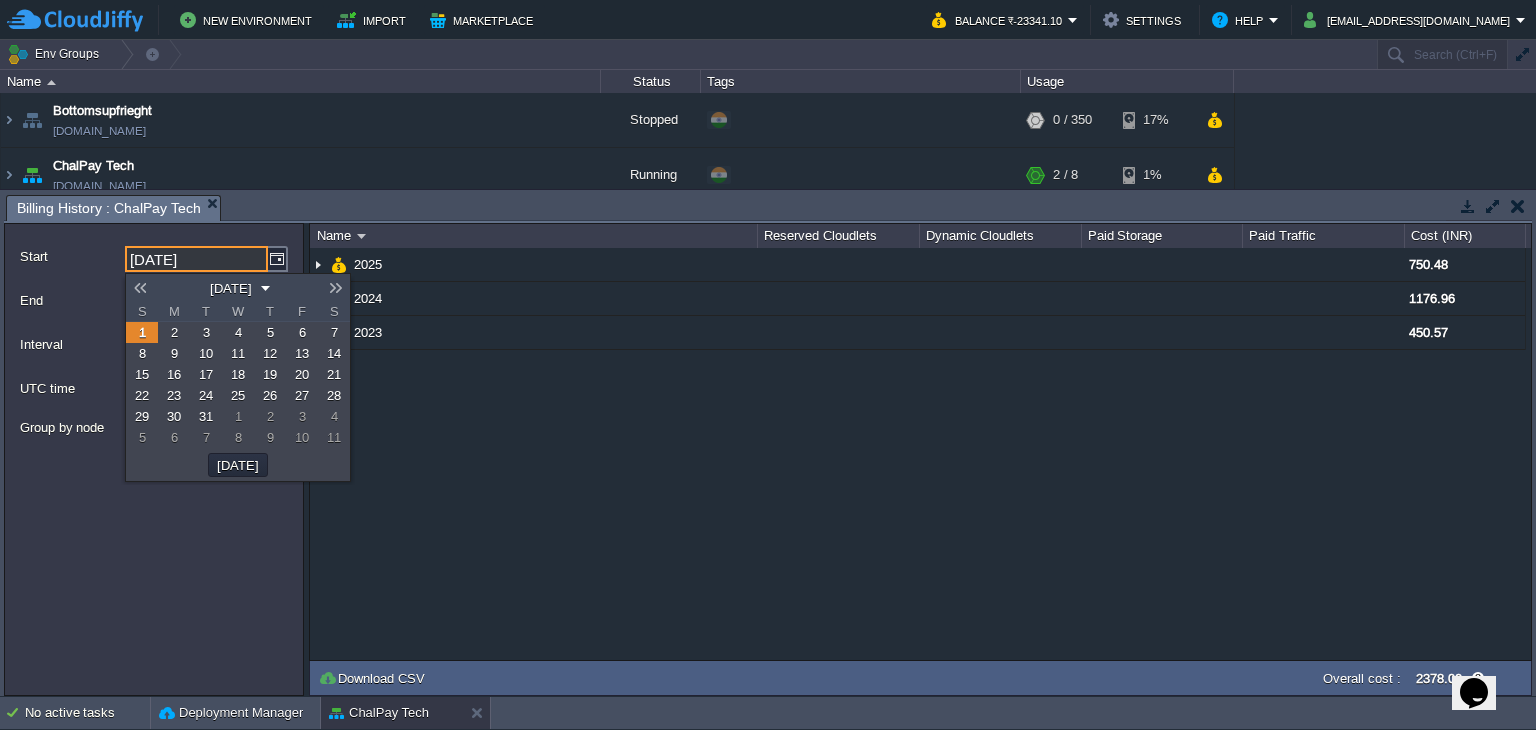 click at bounding box center [140, 288] 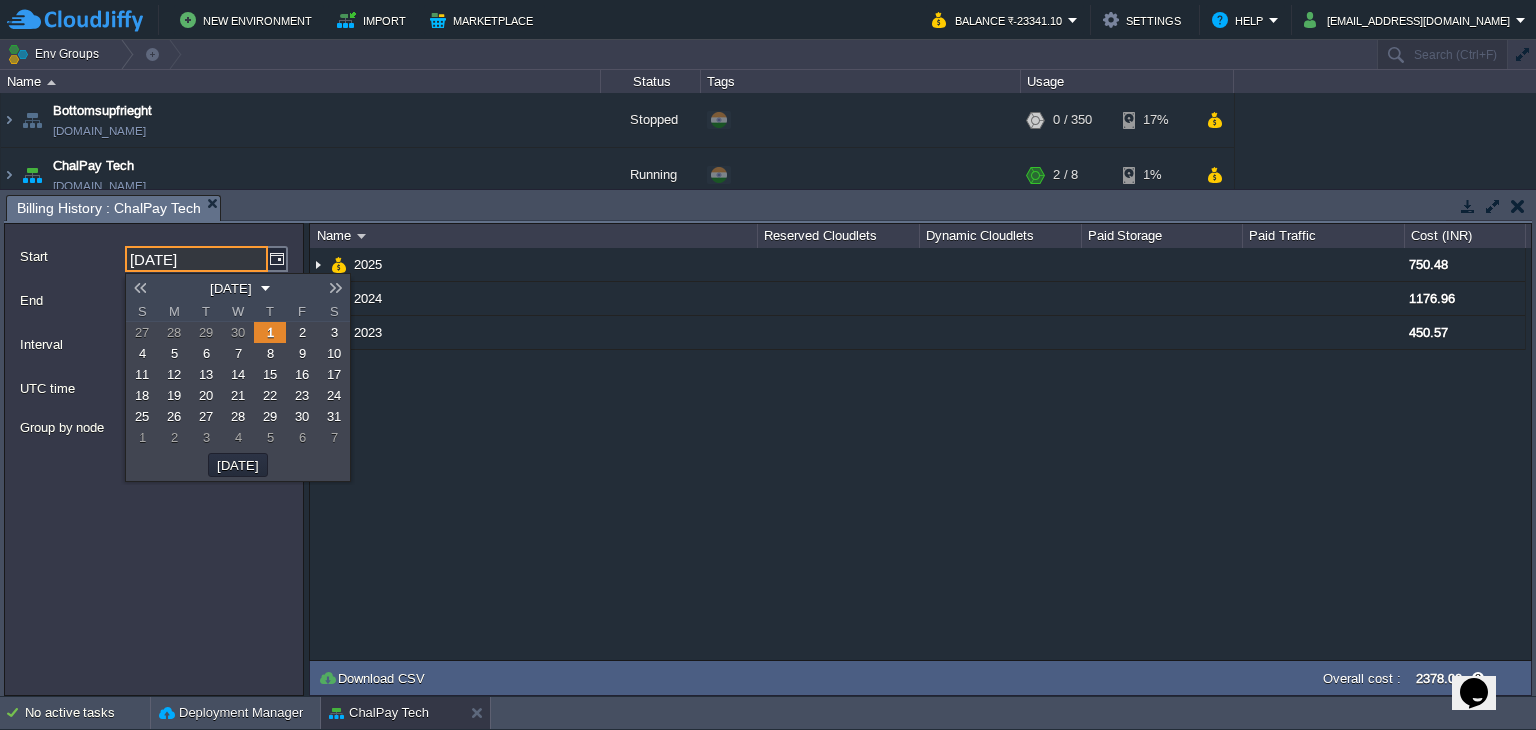 click at bounding box center [140, 288] 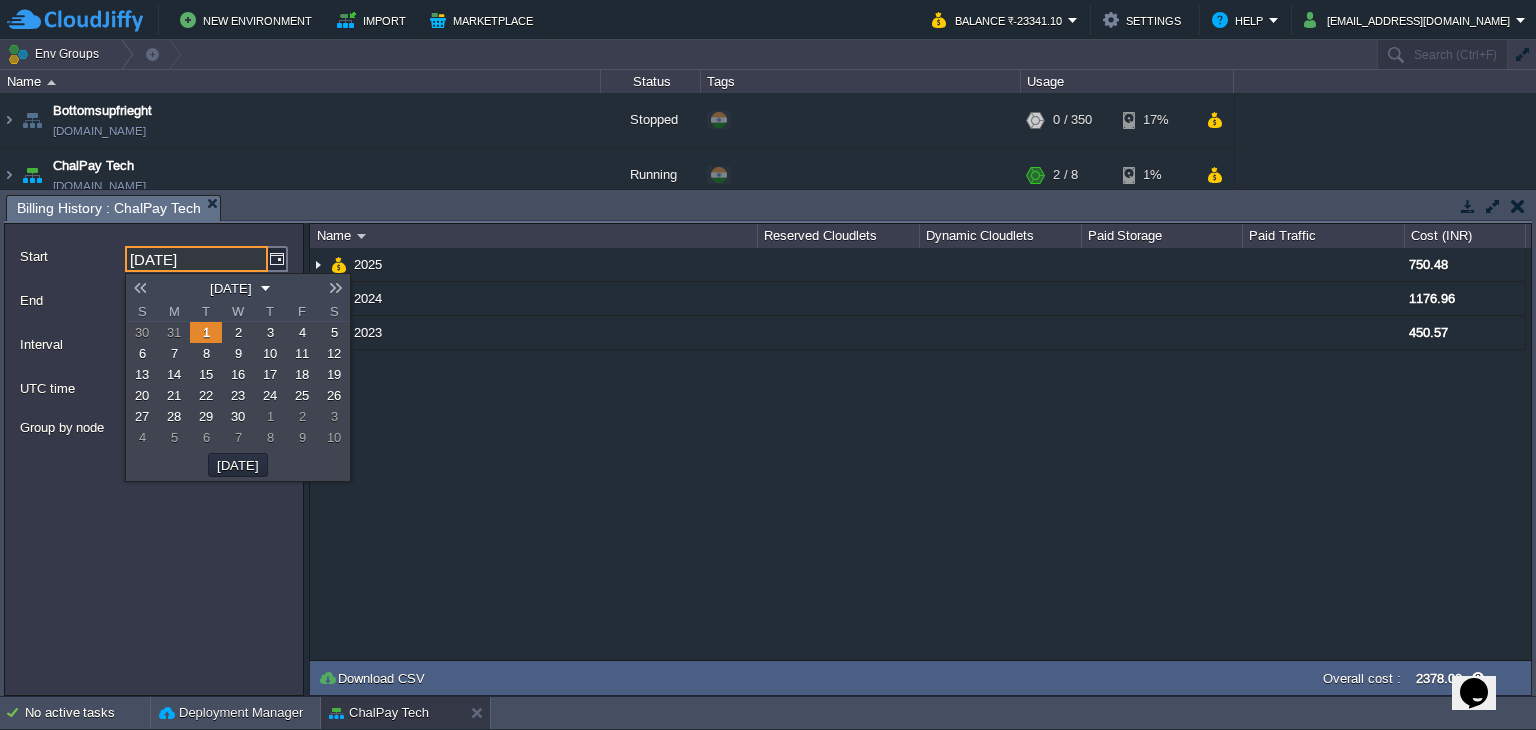click at bounding box center [140, 288] 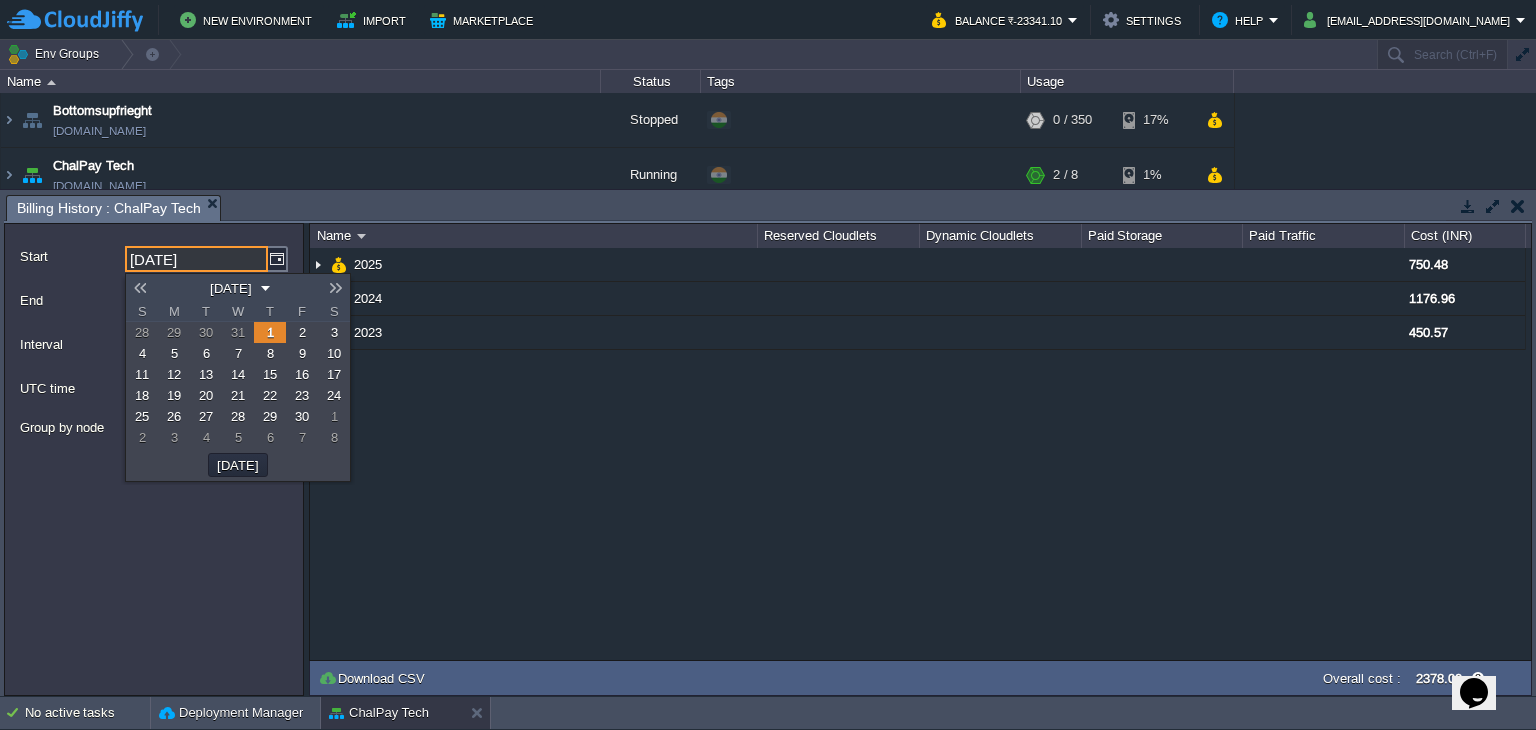 click at bounding box center [140, 288] 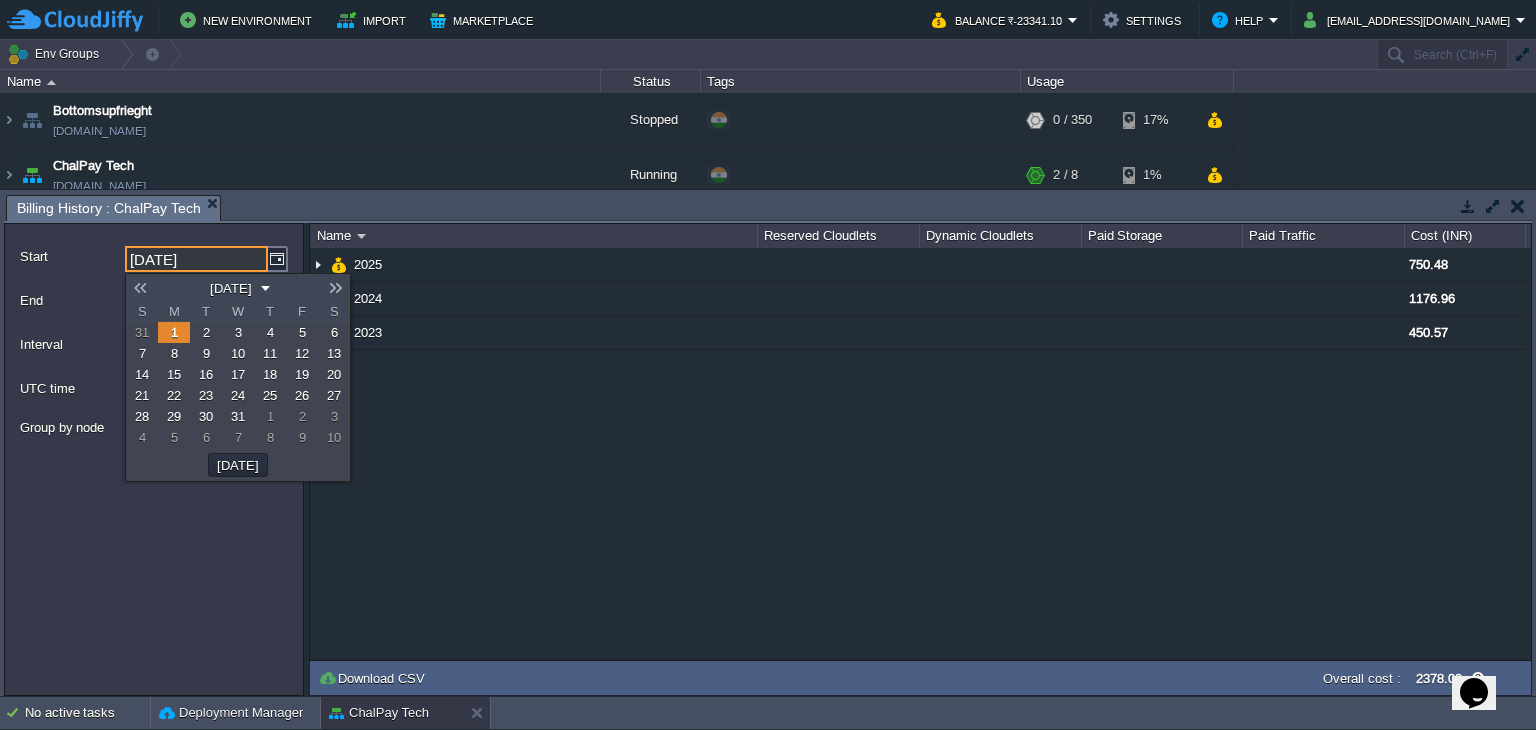 click at bounding box center (140, 288) 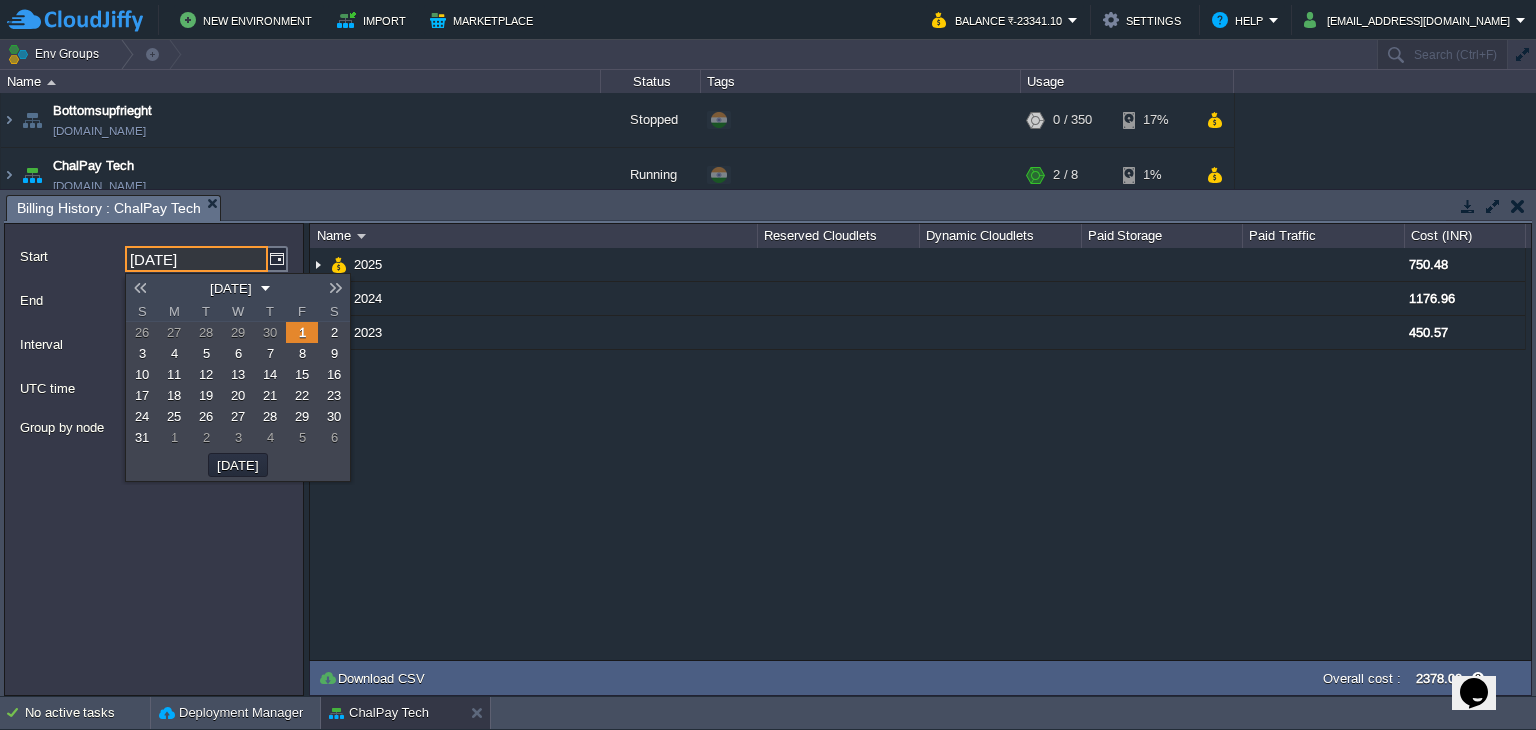 click at bounding box center (140, 288) 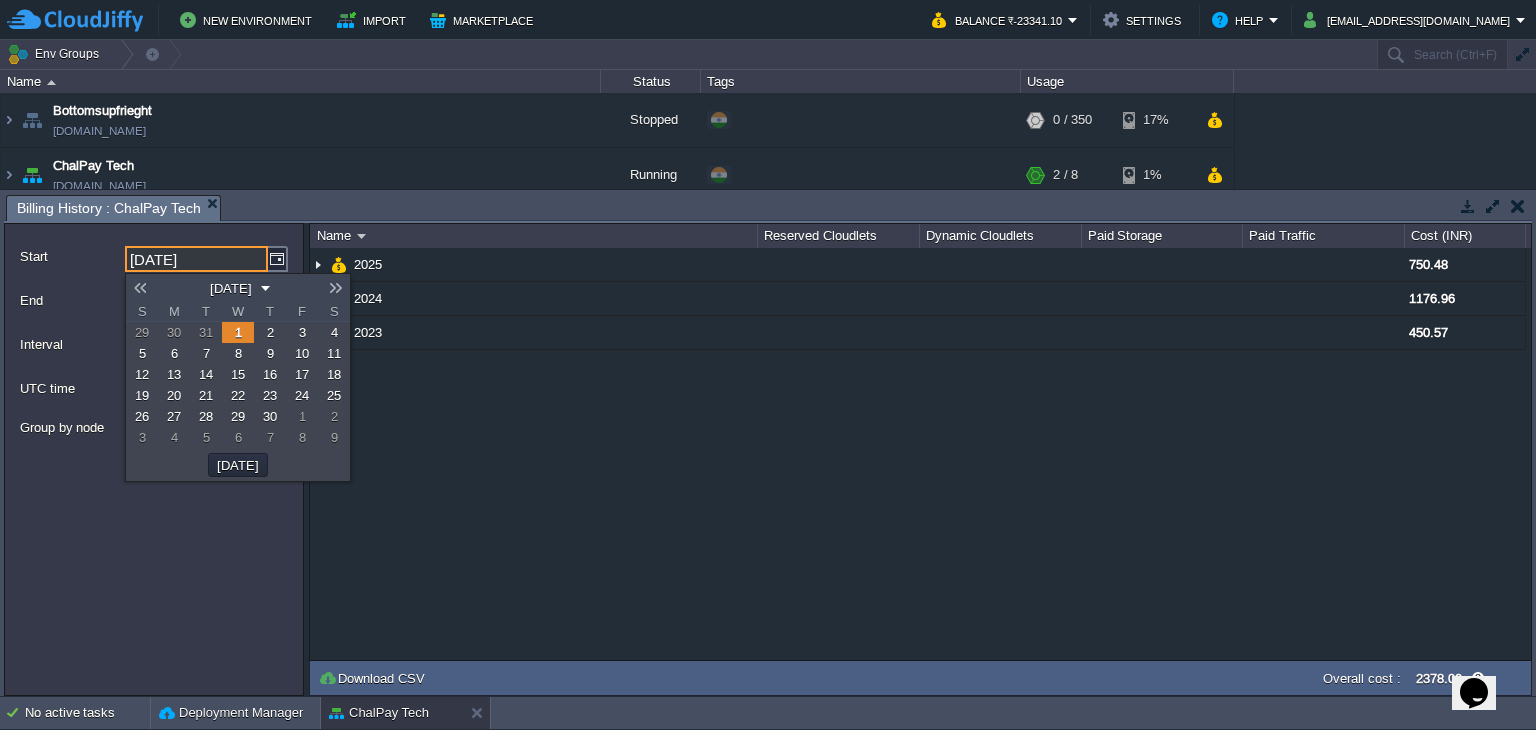 click at bounding box center (140, 288) 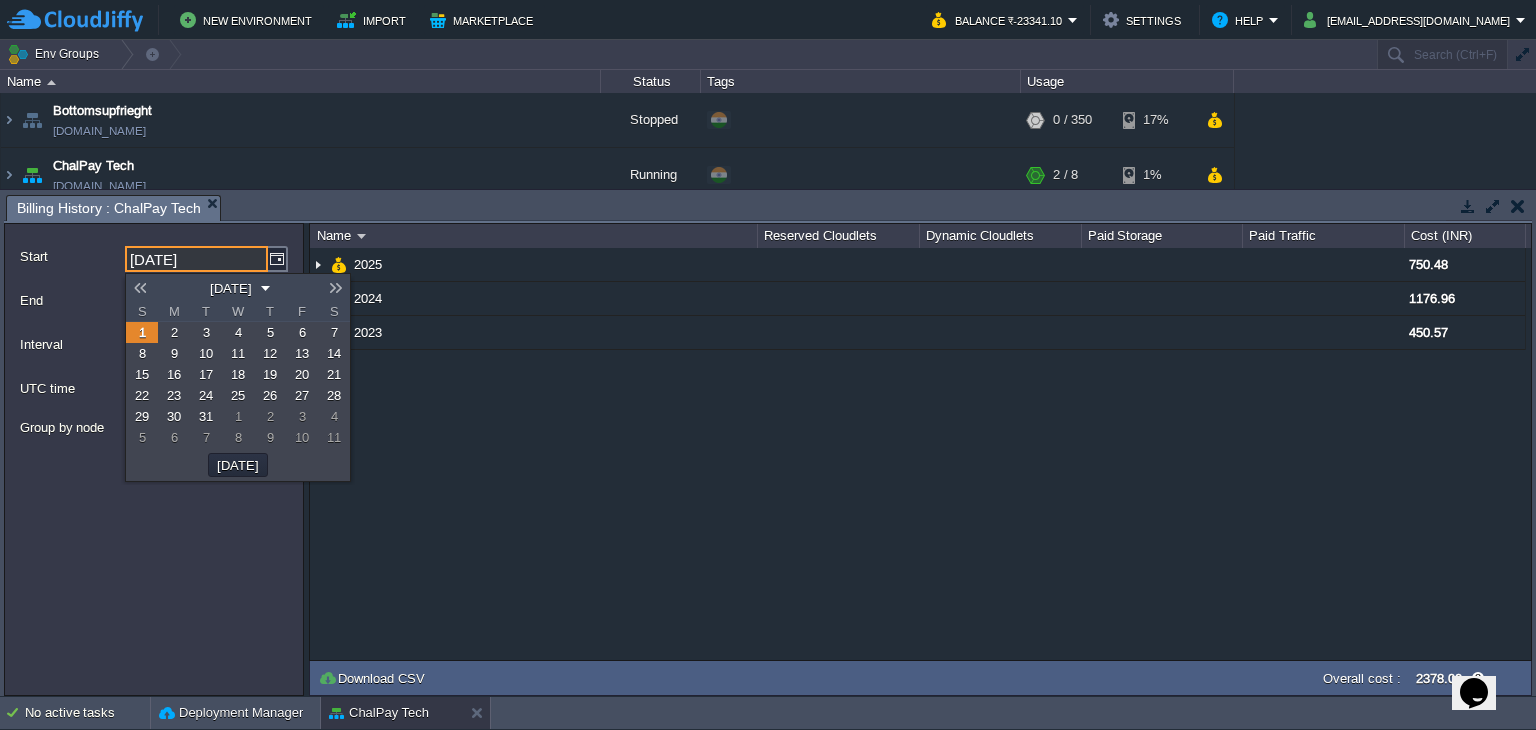 click at bounding box center [140, 288] 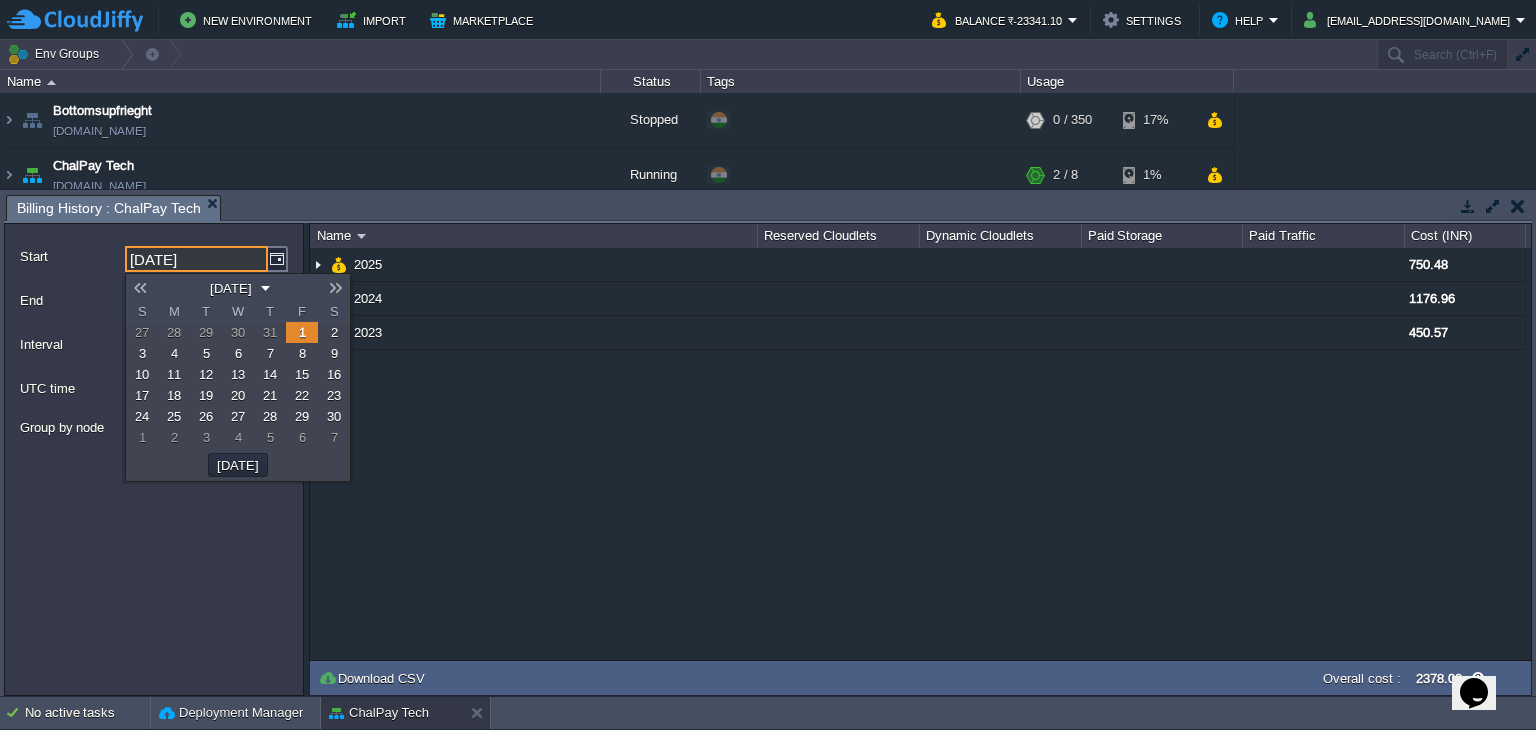 click at bounding box center [140, 288] 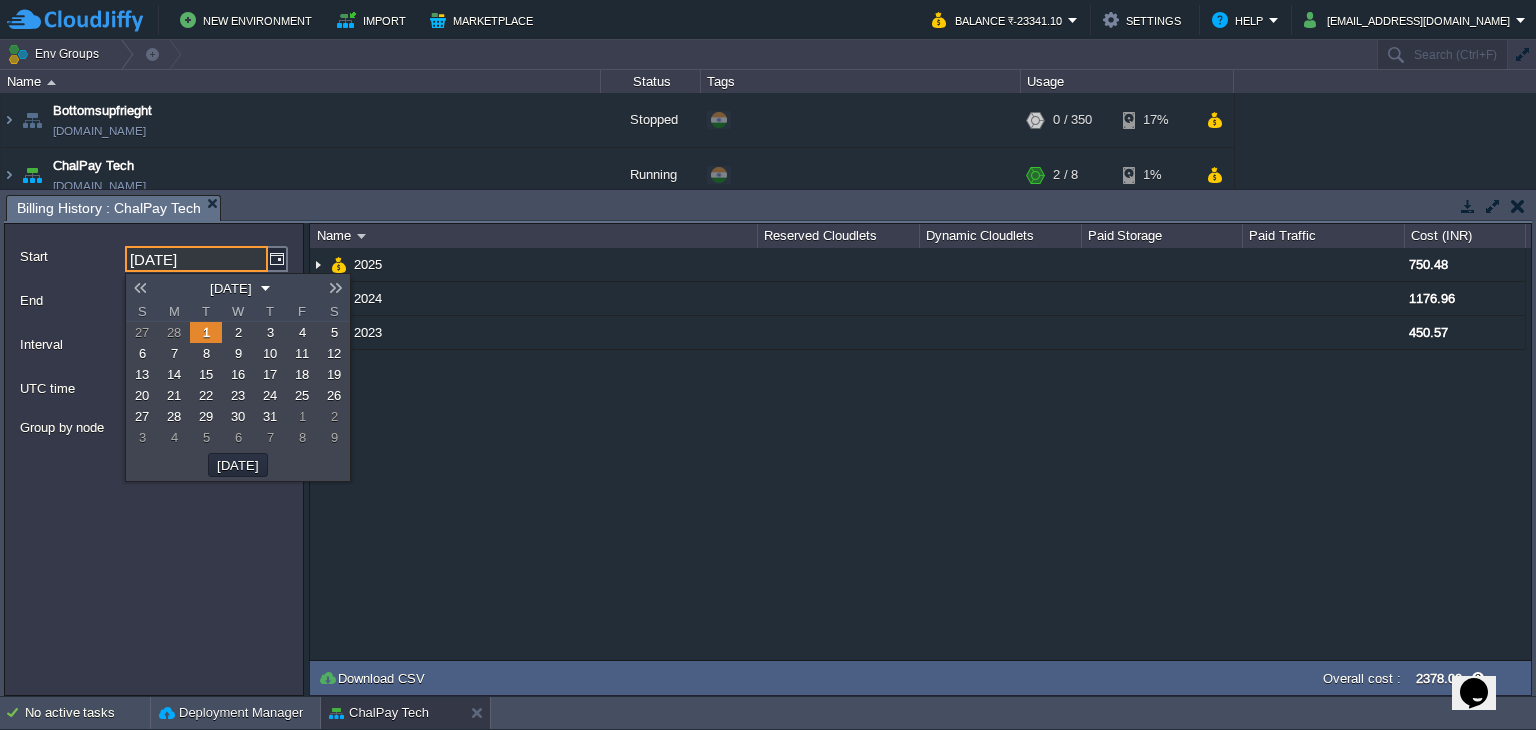 click at bounding box center (140, 288) 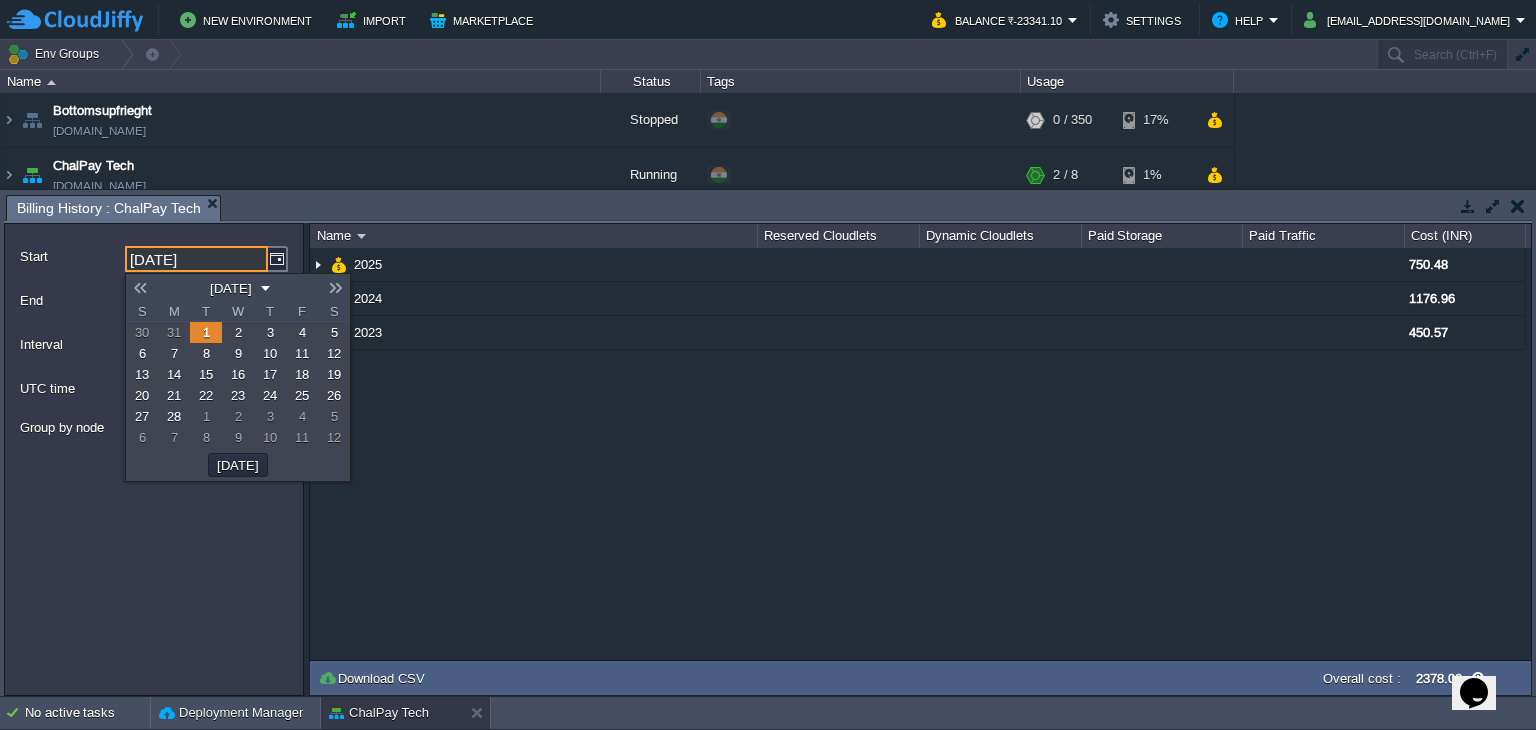 click at bounding box center [140, 288] 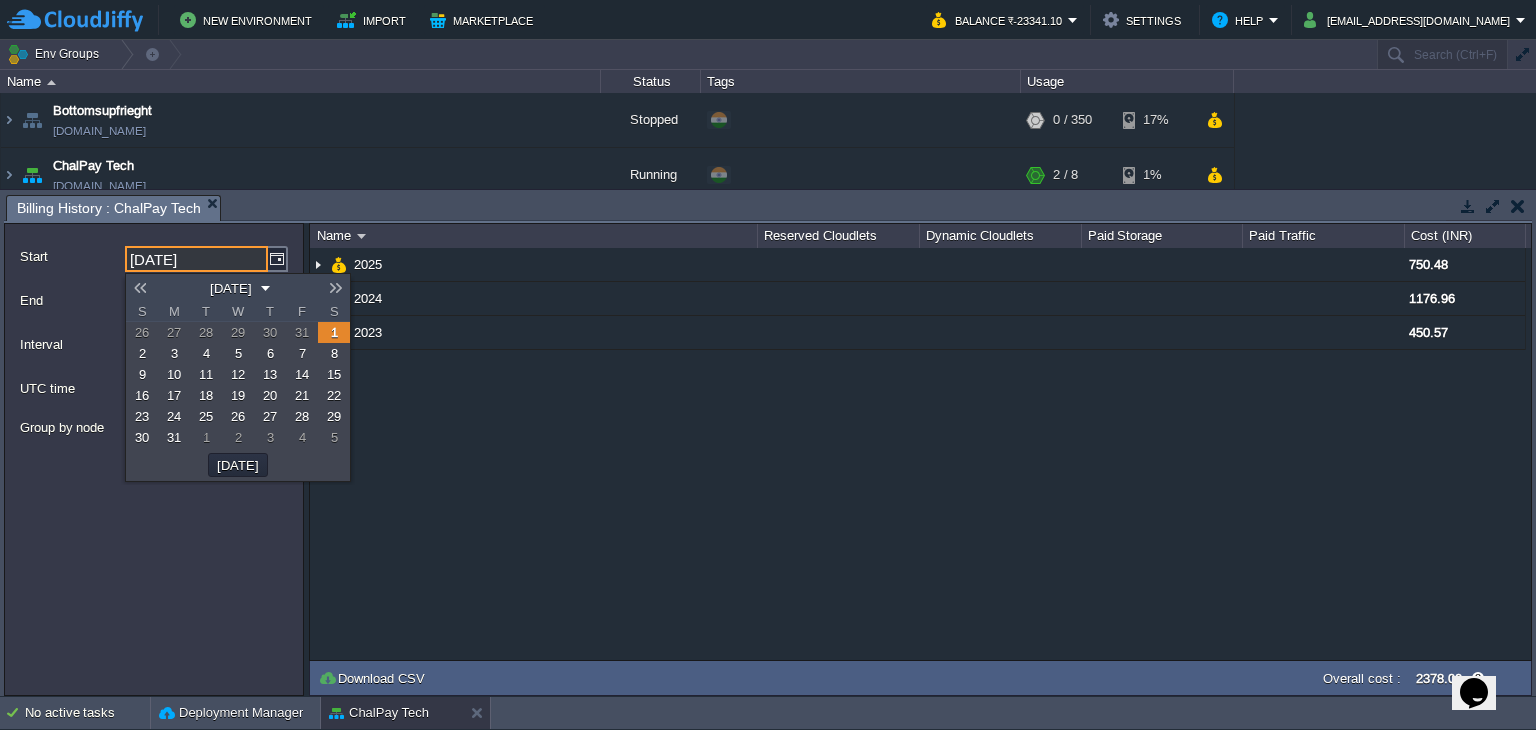 click on "1" at bounding box center (334, 332) 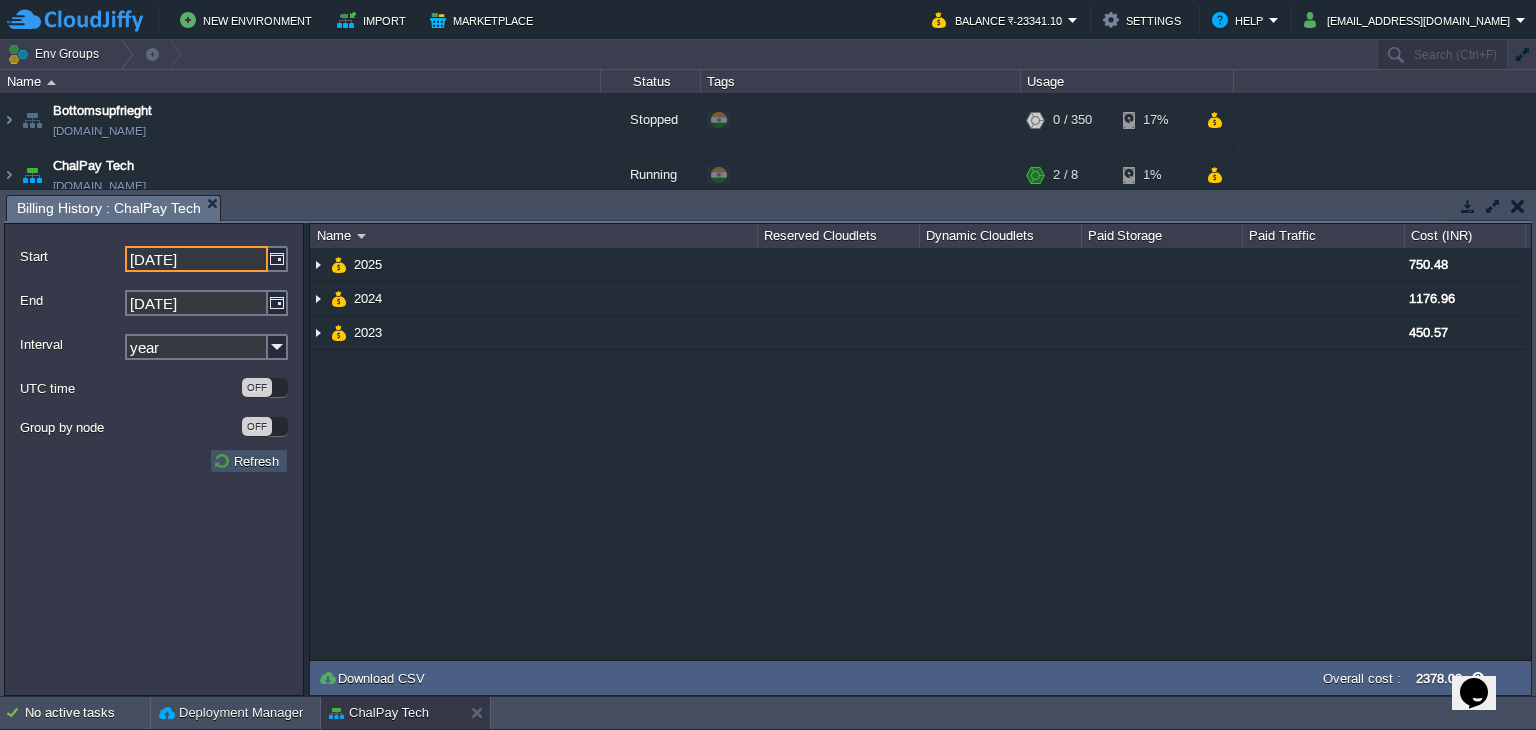 click on "Refresh" at bounding box center (249, 461) 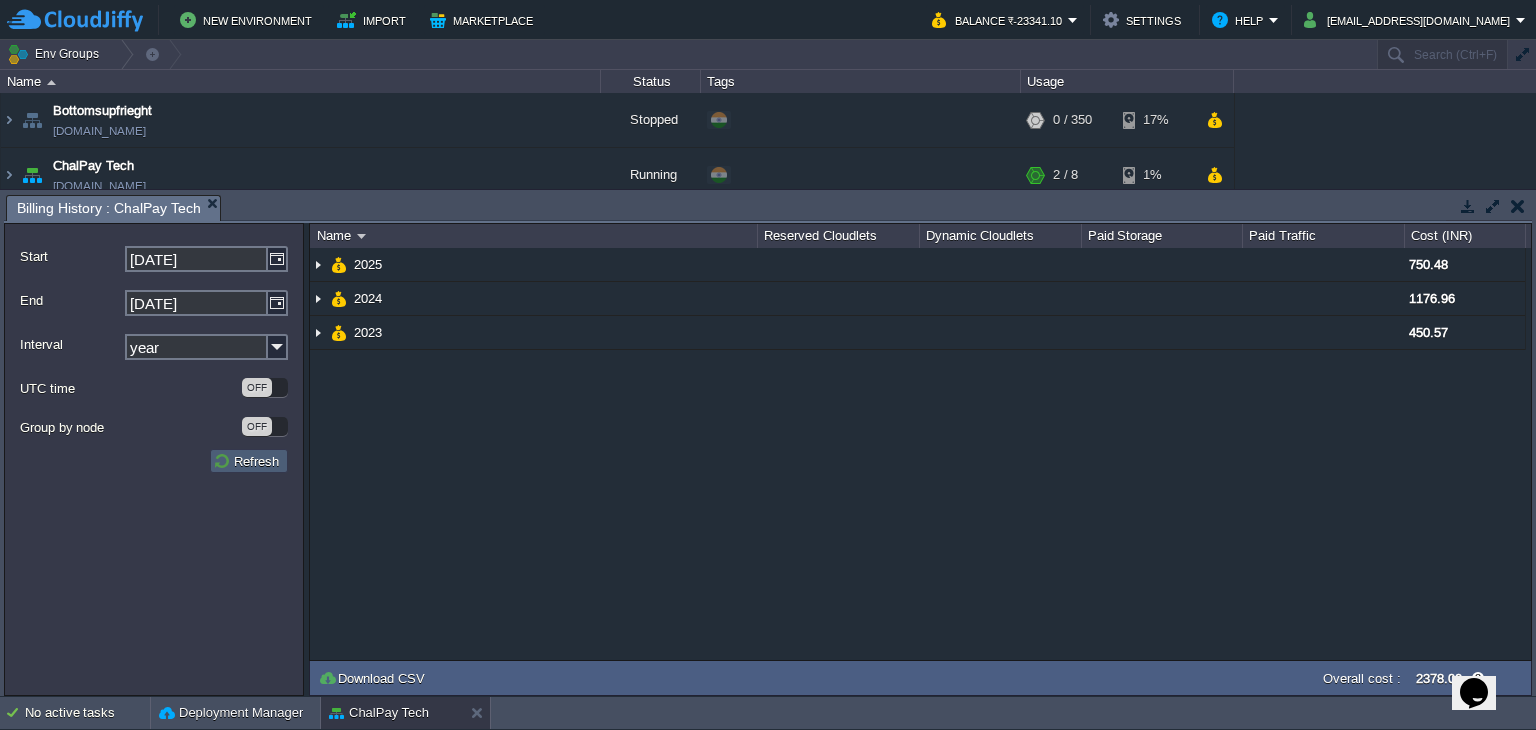 click on "Refresh" at bounding box center [249, 461] 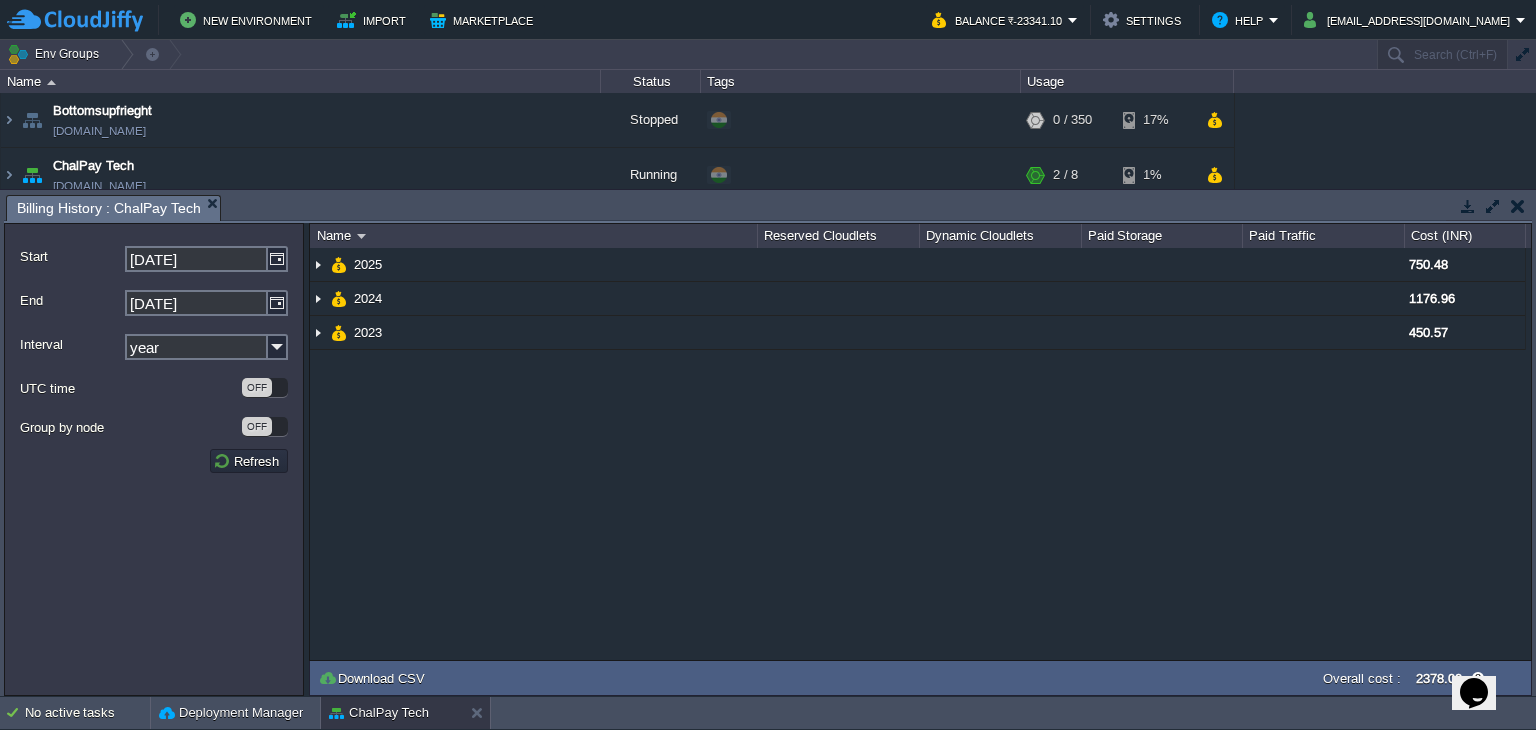click at bounding box center [1518, 206] 